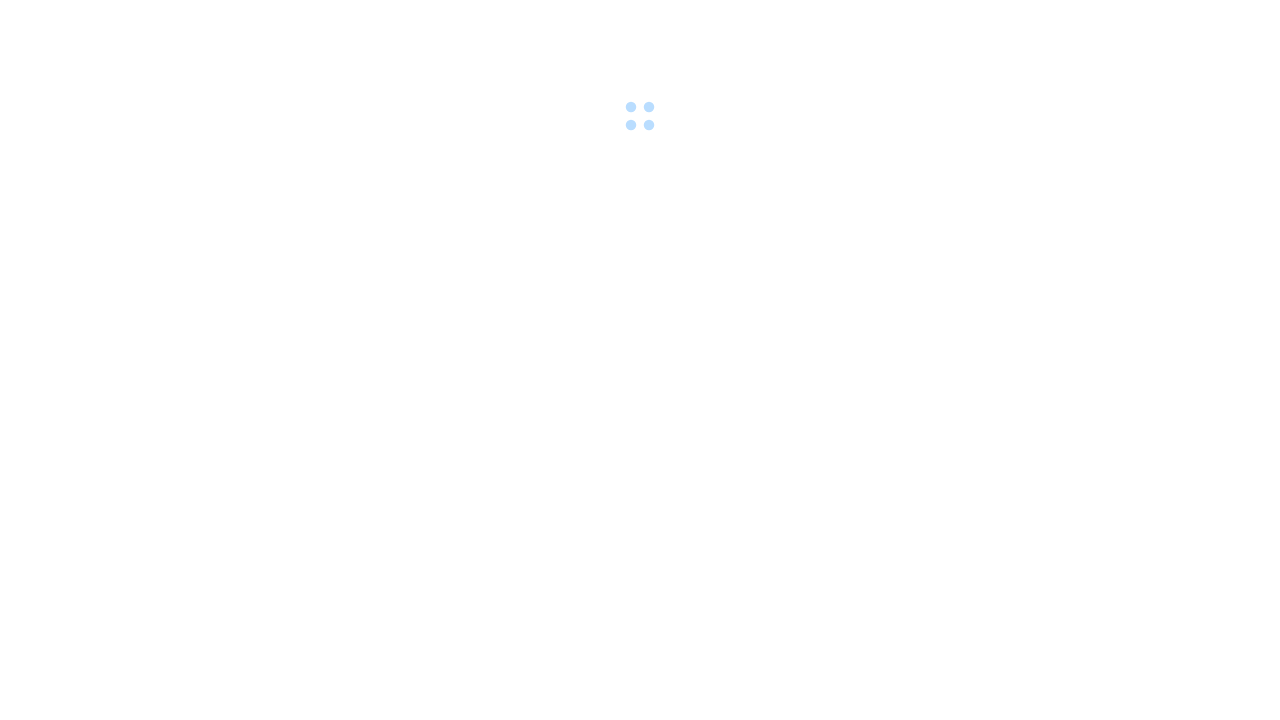 scroll, scrollTop: 0, scrollLeft: 0, axis: both 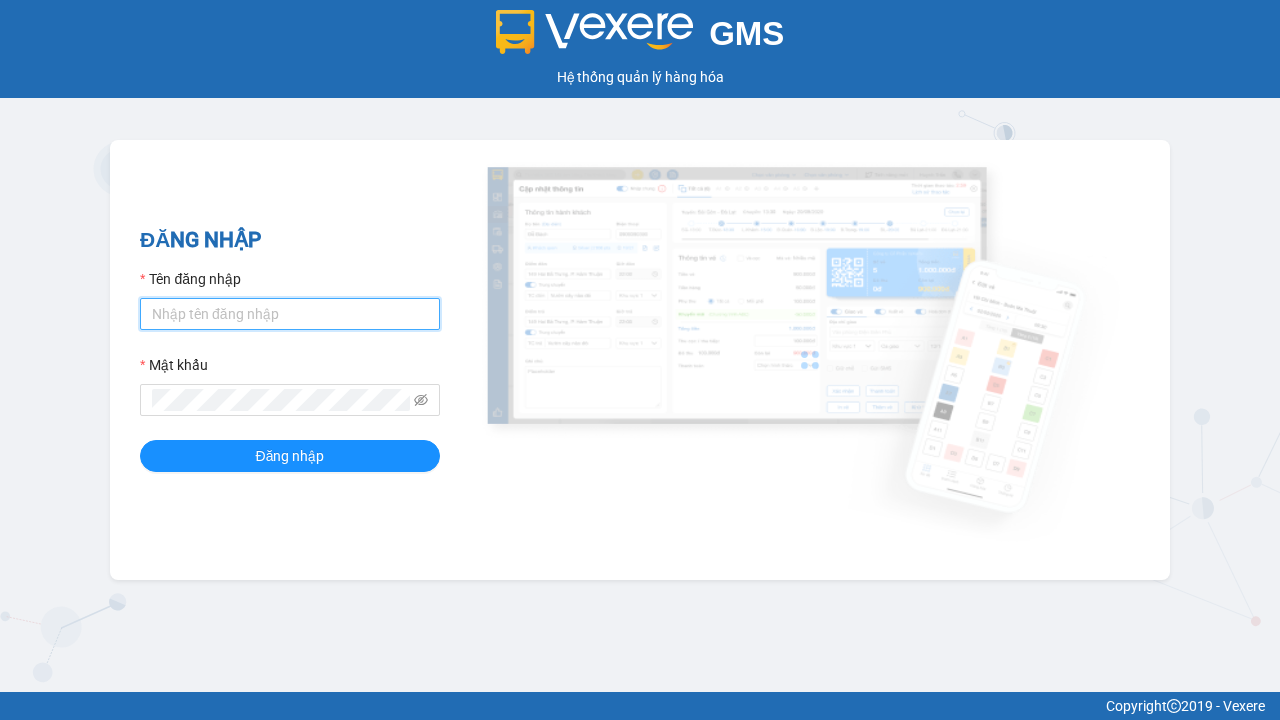 click on "Tên đăng nhập" at bounding box center [290, 314] 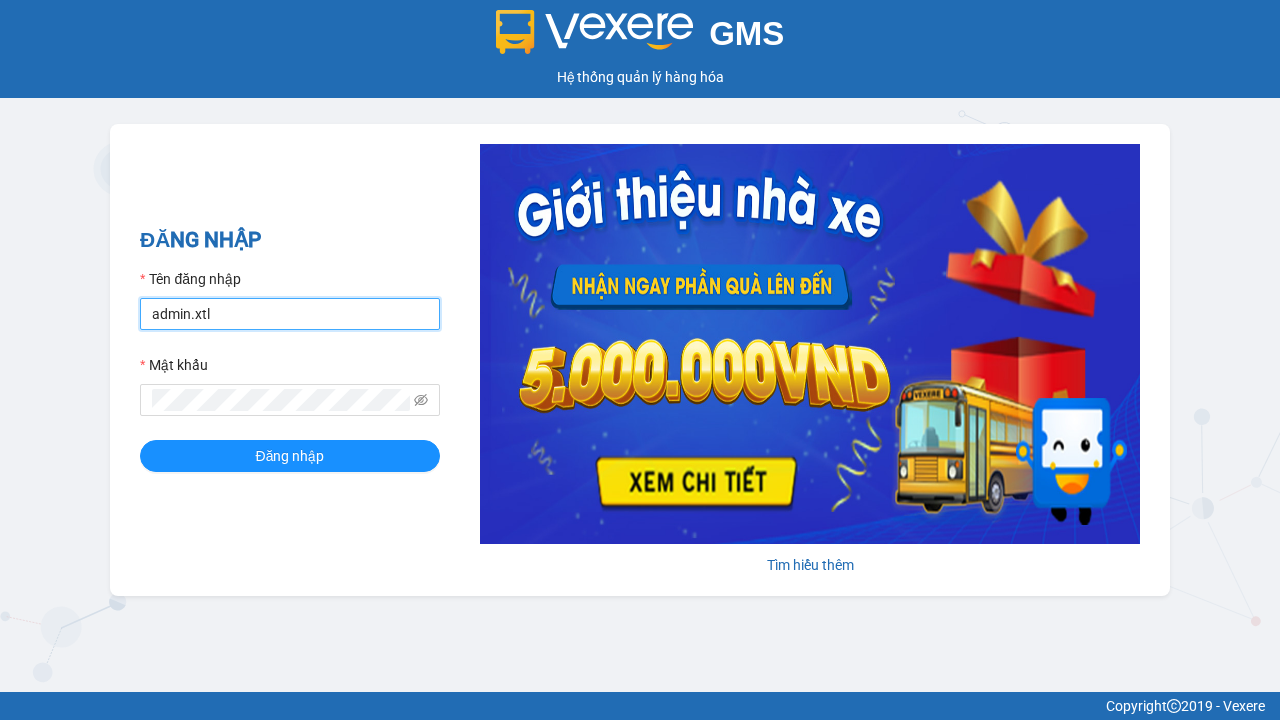 type on "admin.xtl" 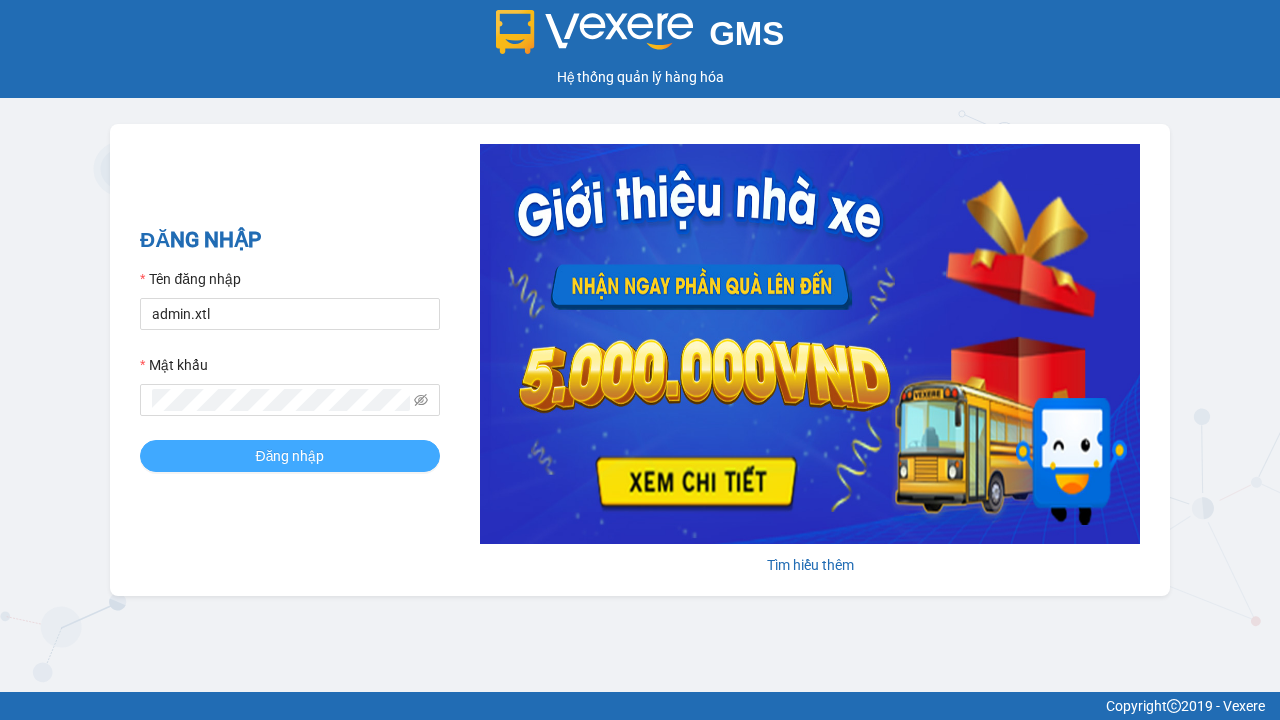 click on "Đăng nhập" at bounding box center (290, 456) 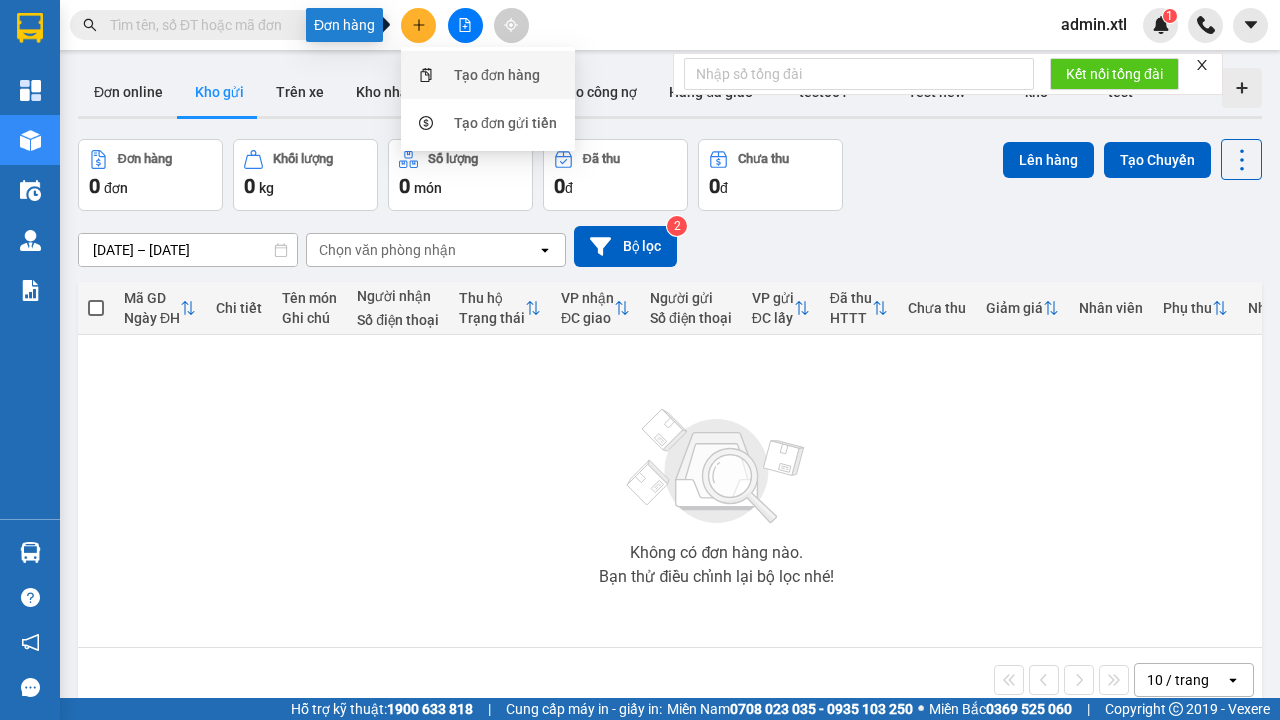 click on "Tạo đơn hàng" at bounding box center (497, 75) 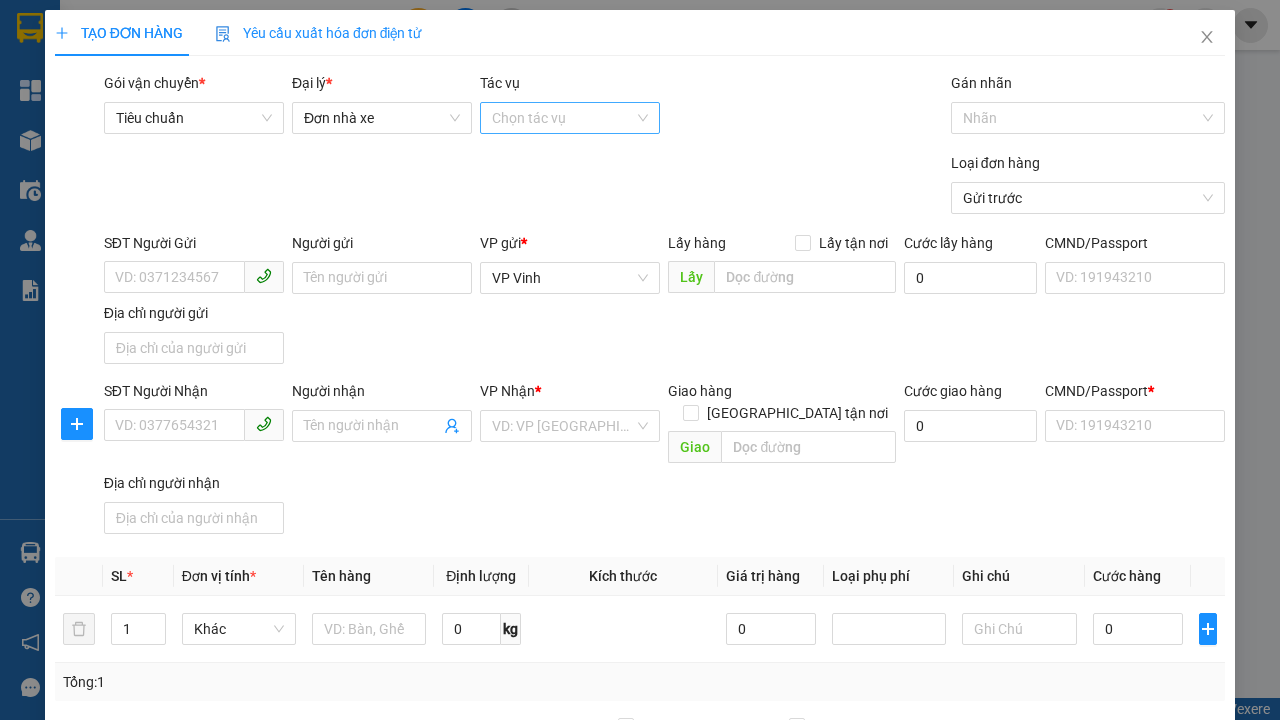 click on "Tác vụ" at bounding box center (563, 118) 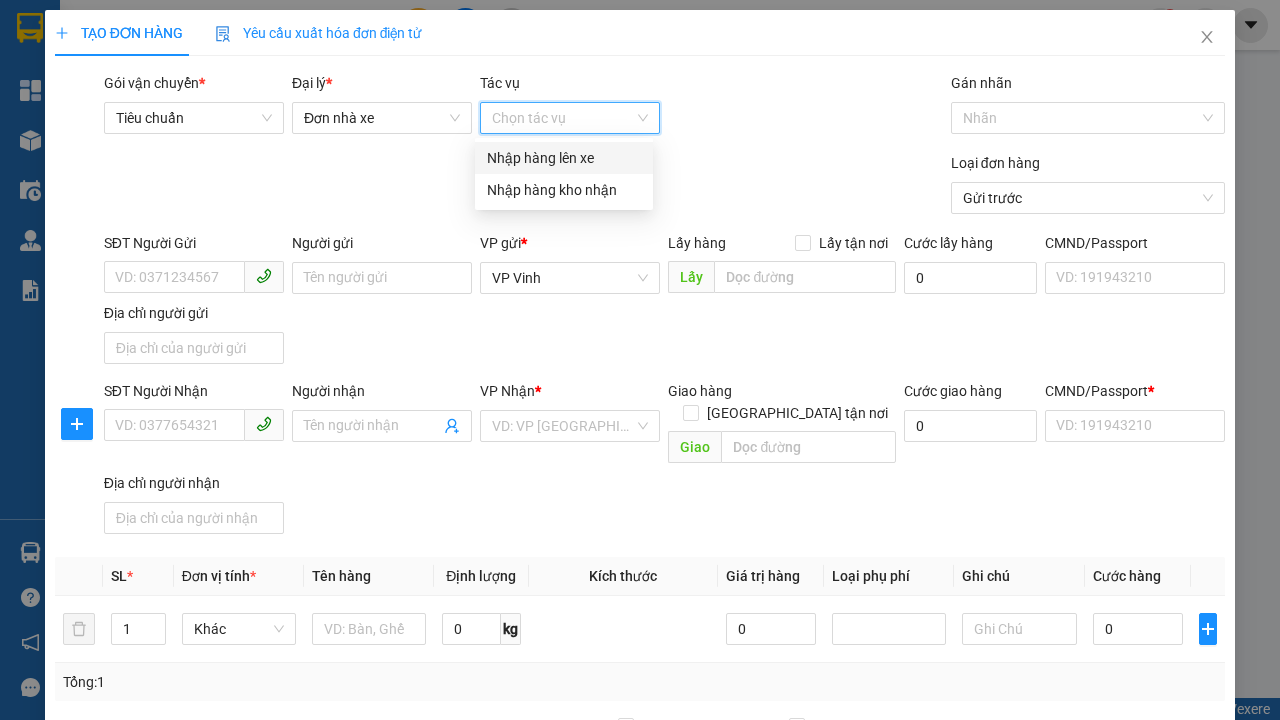 click on "Nhập hàng lên xe" at bounding box center (564, 158) 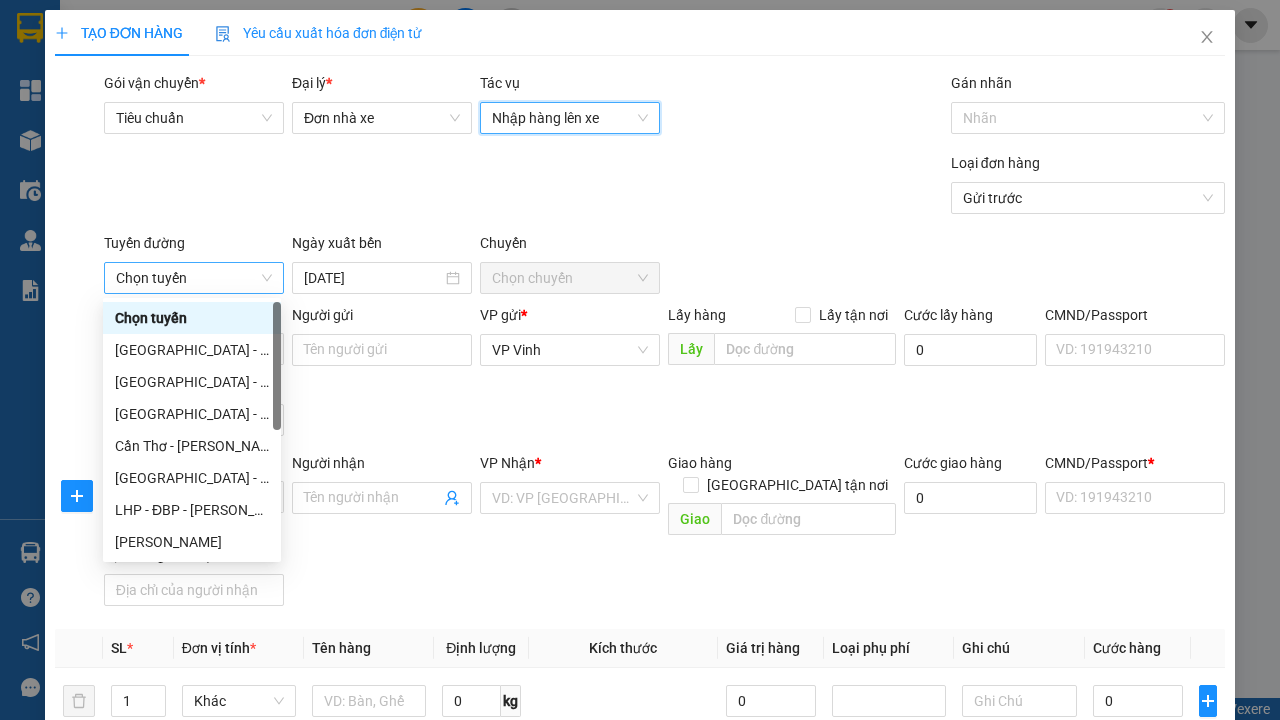 click on "Chọn tuyến" at bounding box center [194, 278] 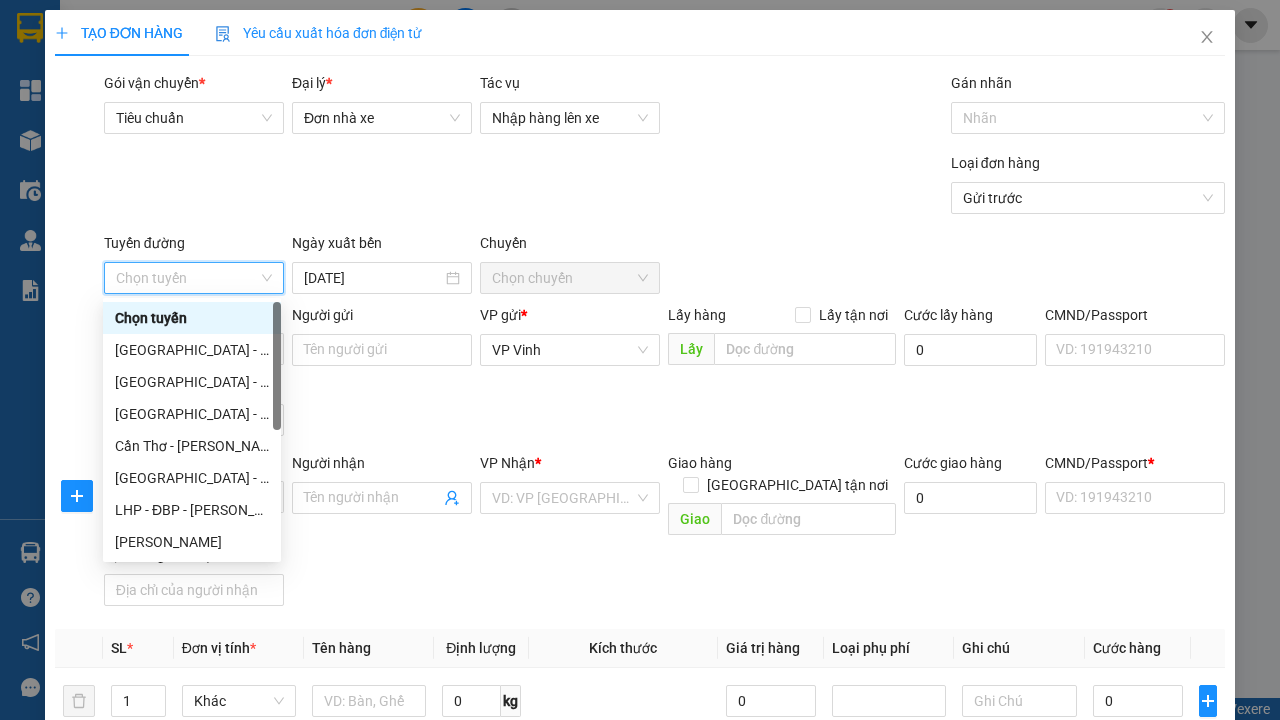click on "[PERSON_NAME]" at bounding box center (192, 542) 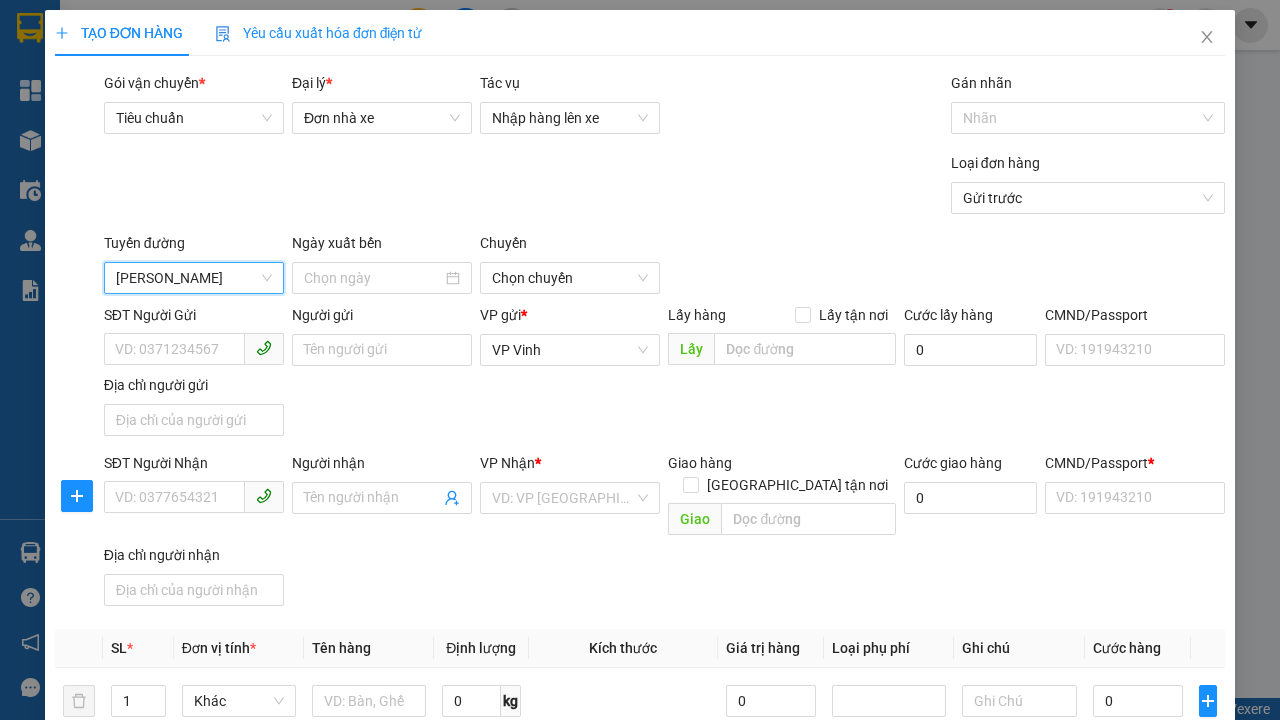 scroll, scrollTop: 152, scrollLeft: 0, axis: vertical 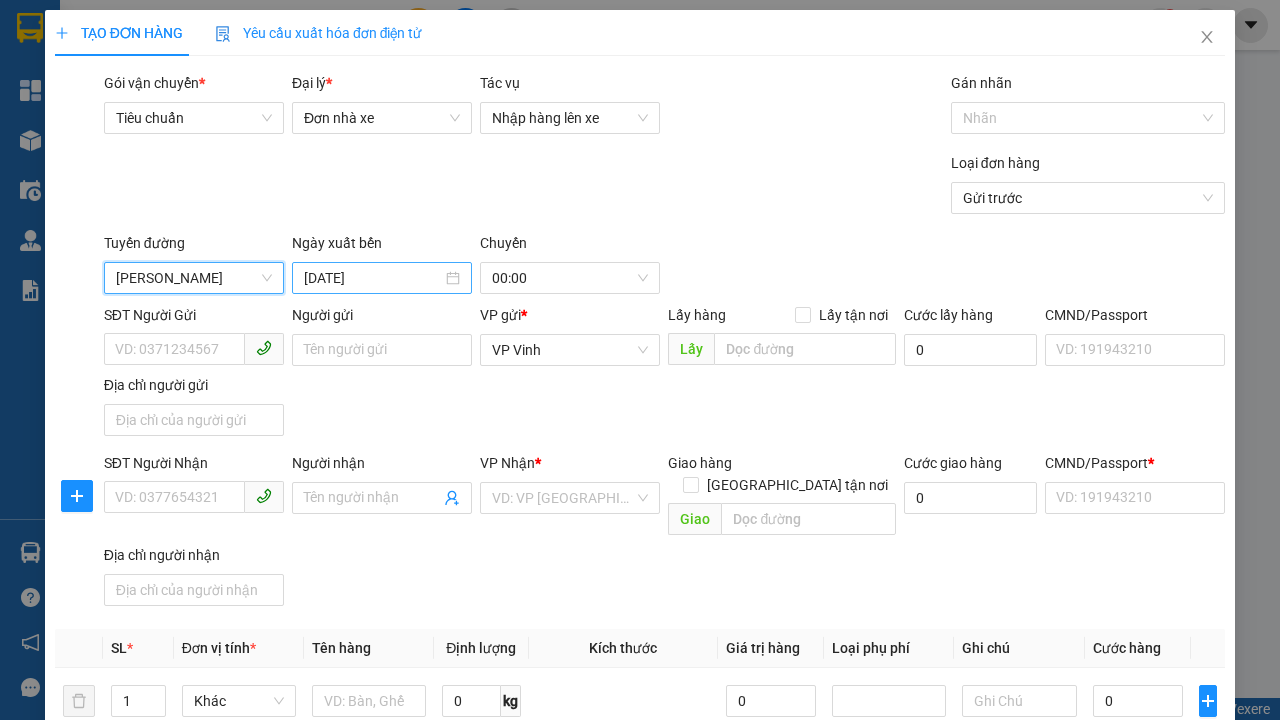 click on "[DATE]" at bounding box center [373, 278] 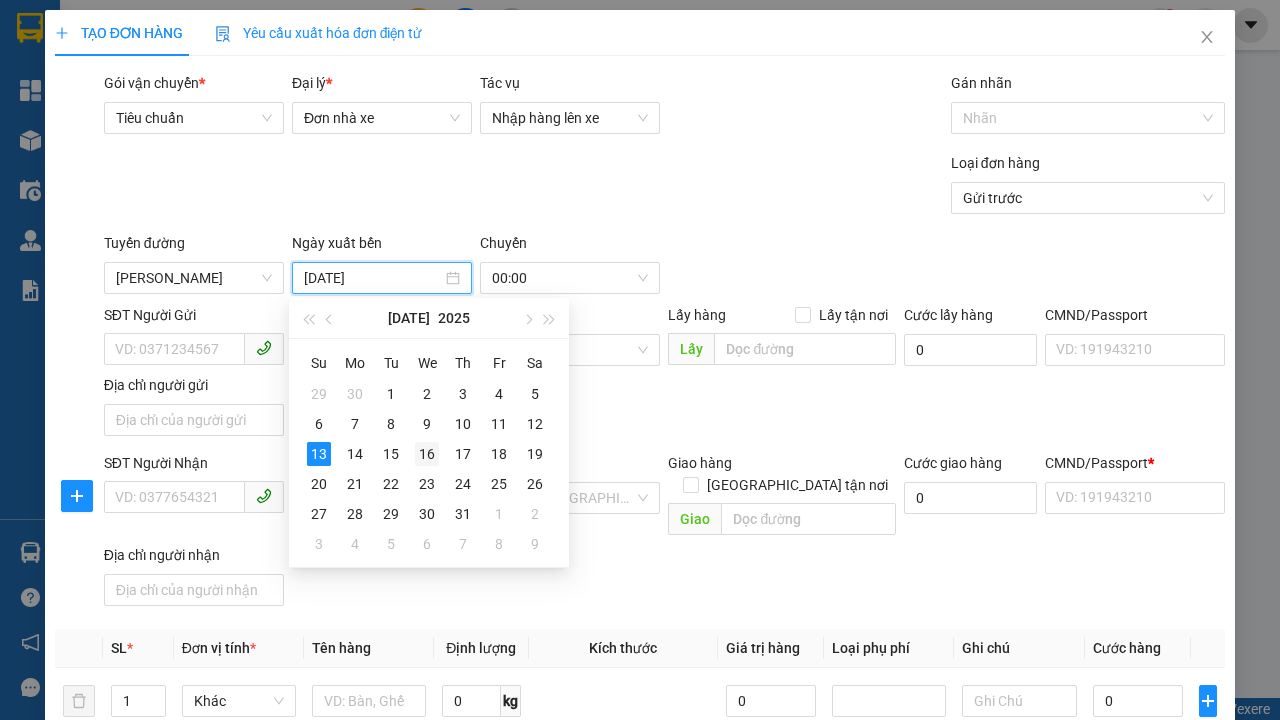 click on "16" at bounding box center [427, 454] 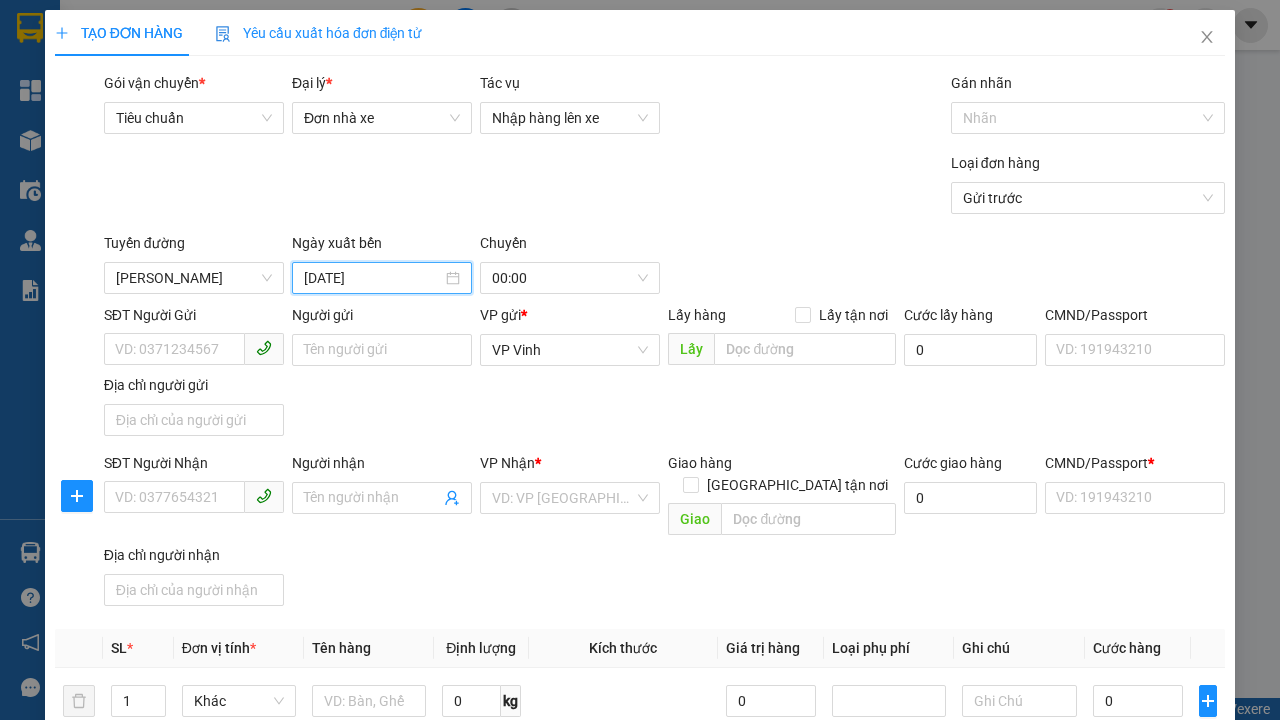 type on "[DATE]" 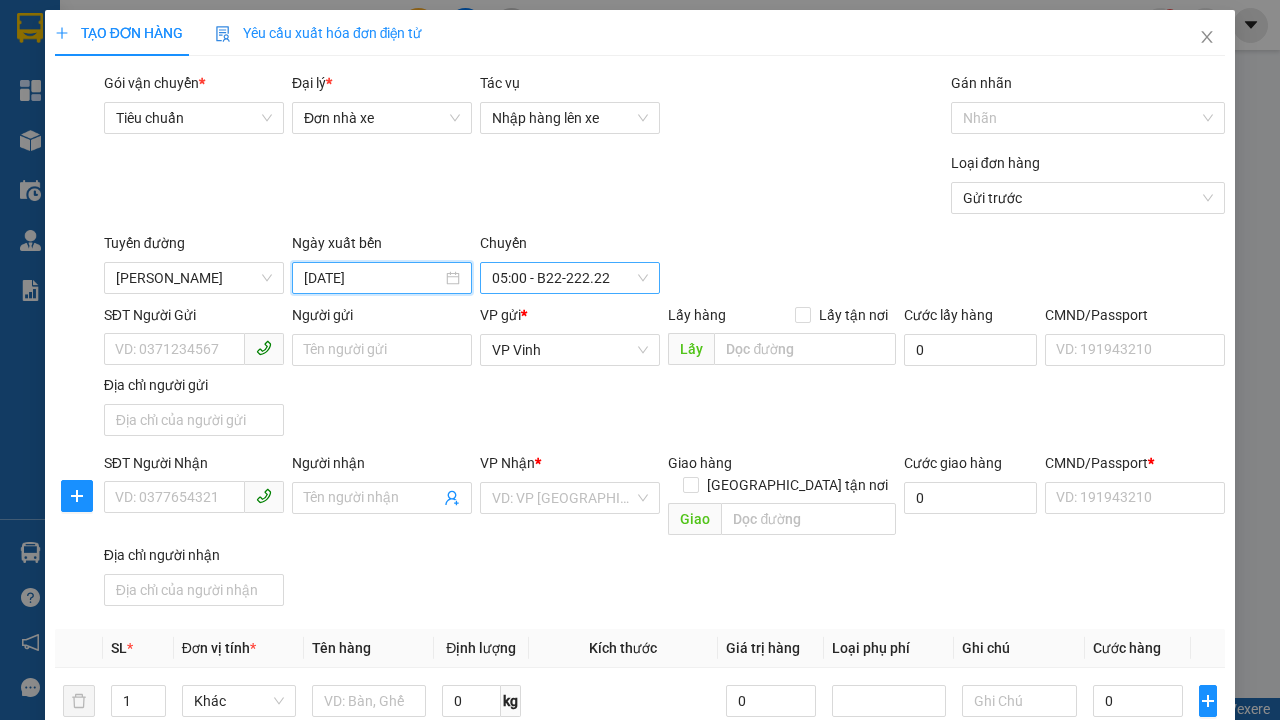 click on "05:00     - B22-222.22" at bounding box center (570, 278) 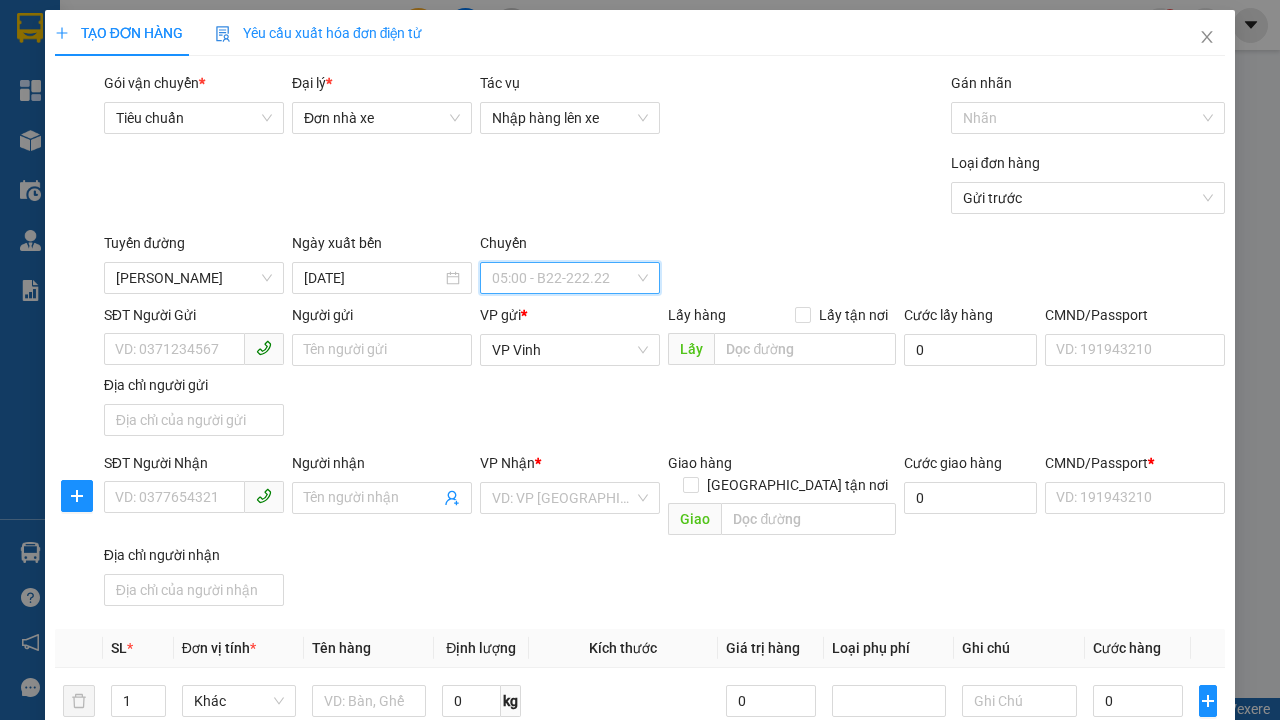 click on "13:00     - 11B-111.11" at bounding box center (564, 414) 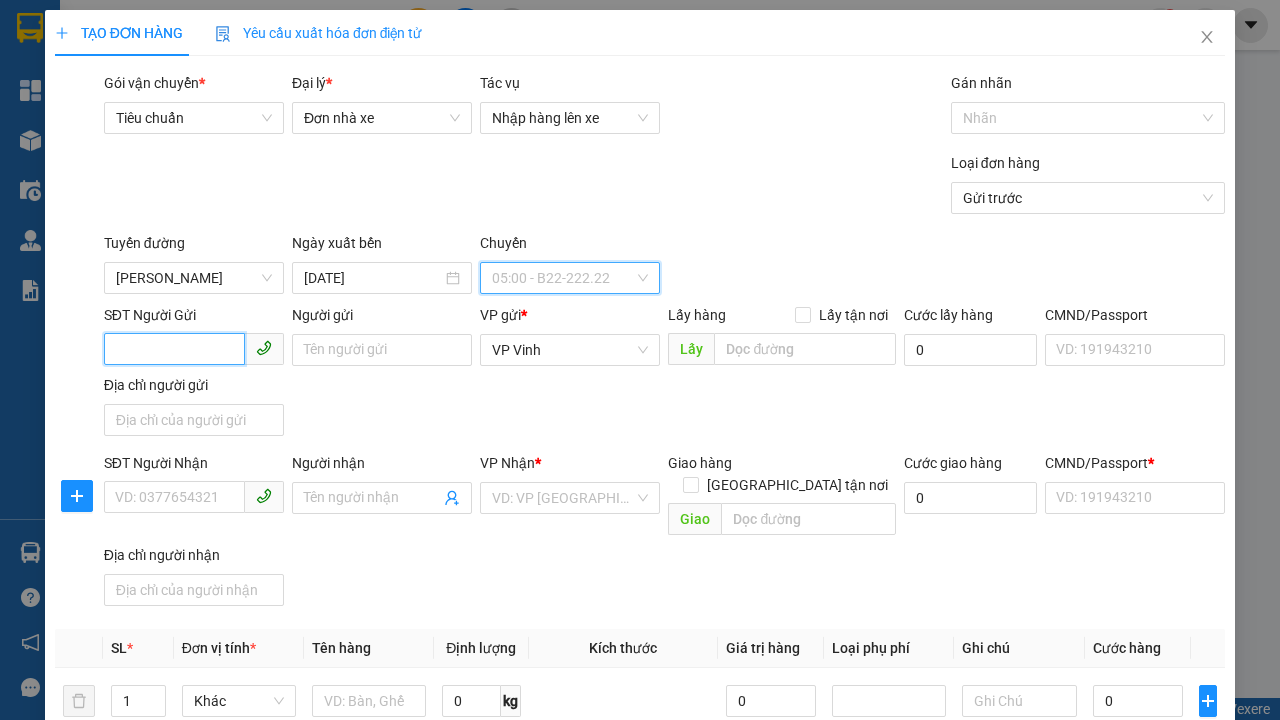 click on "SĐT Người Gửi" at bounding box center [174, 349] 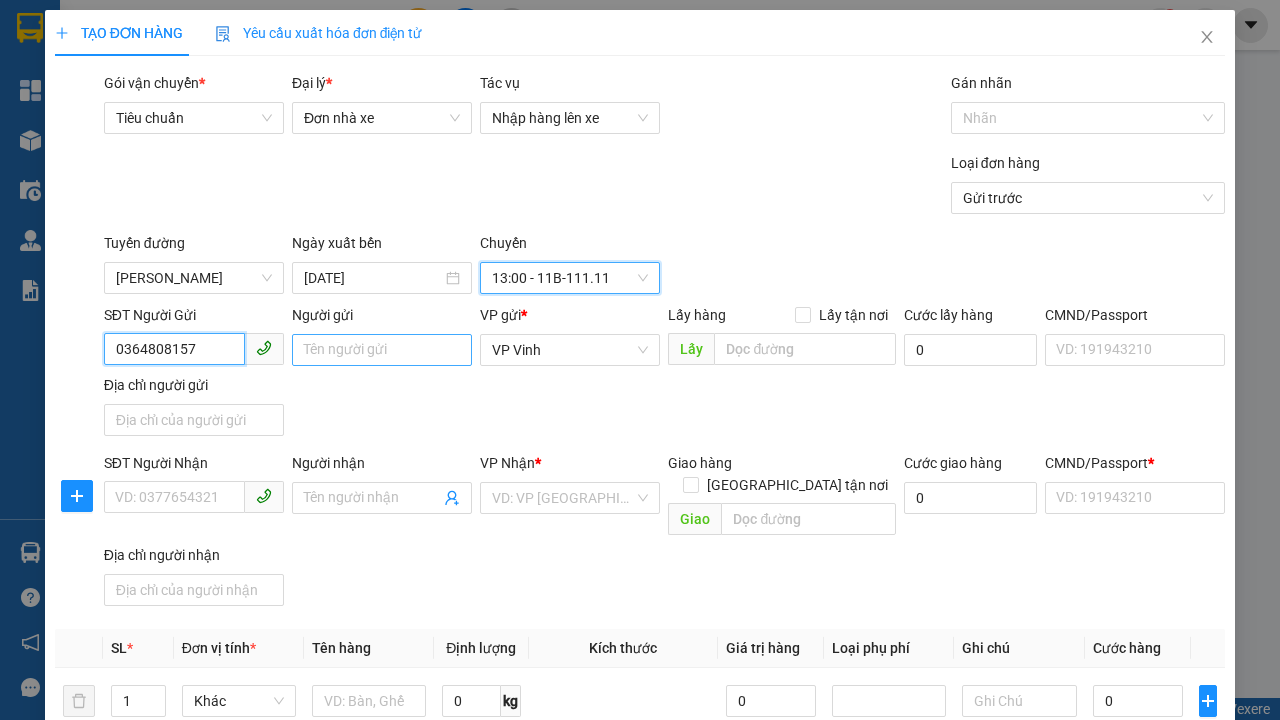 type on "0364808157" 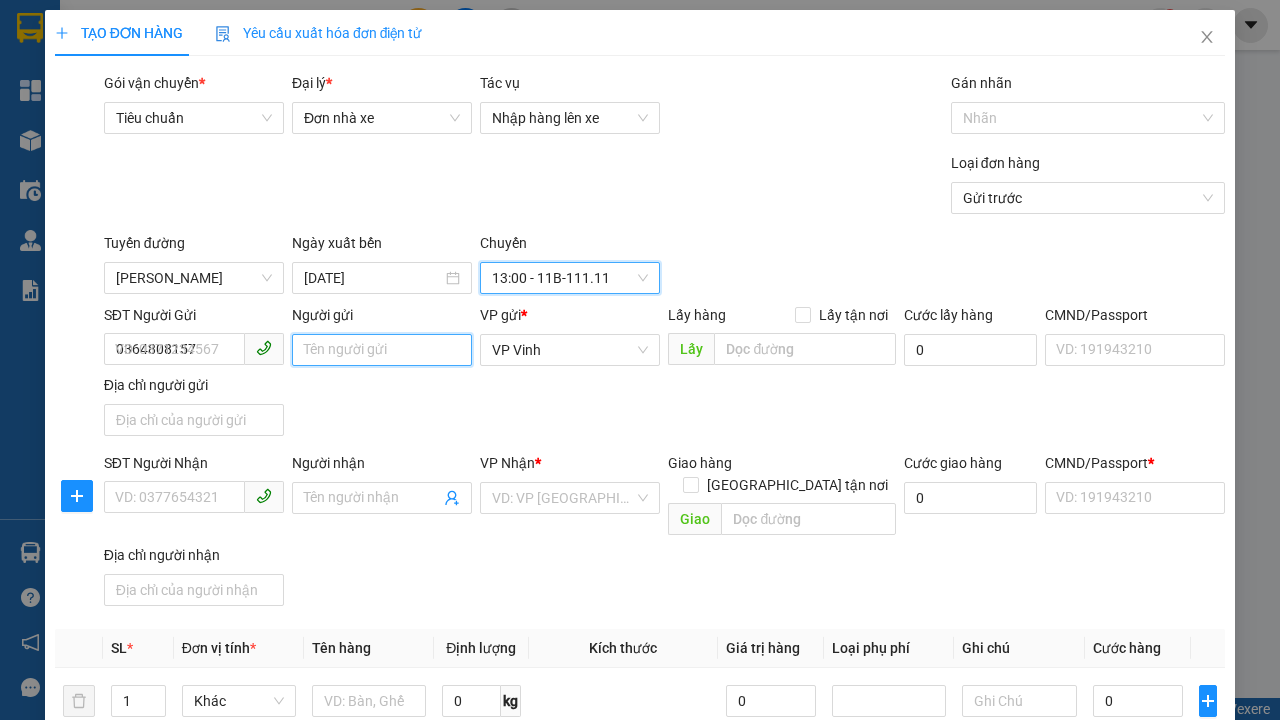 click on "Người gửi" at bounding box center [382, 350] 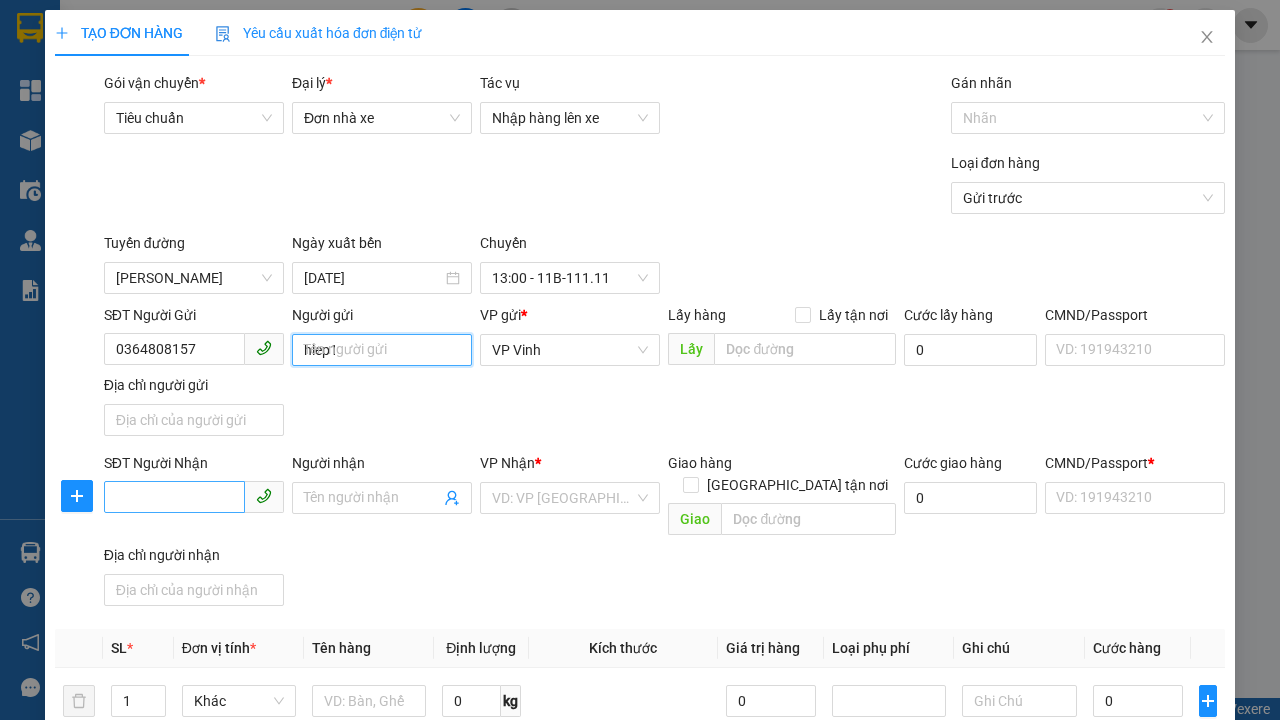 type on "hiep1" 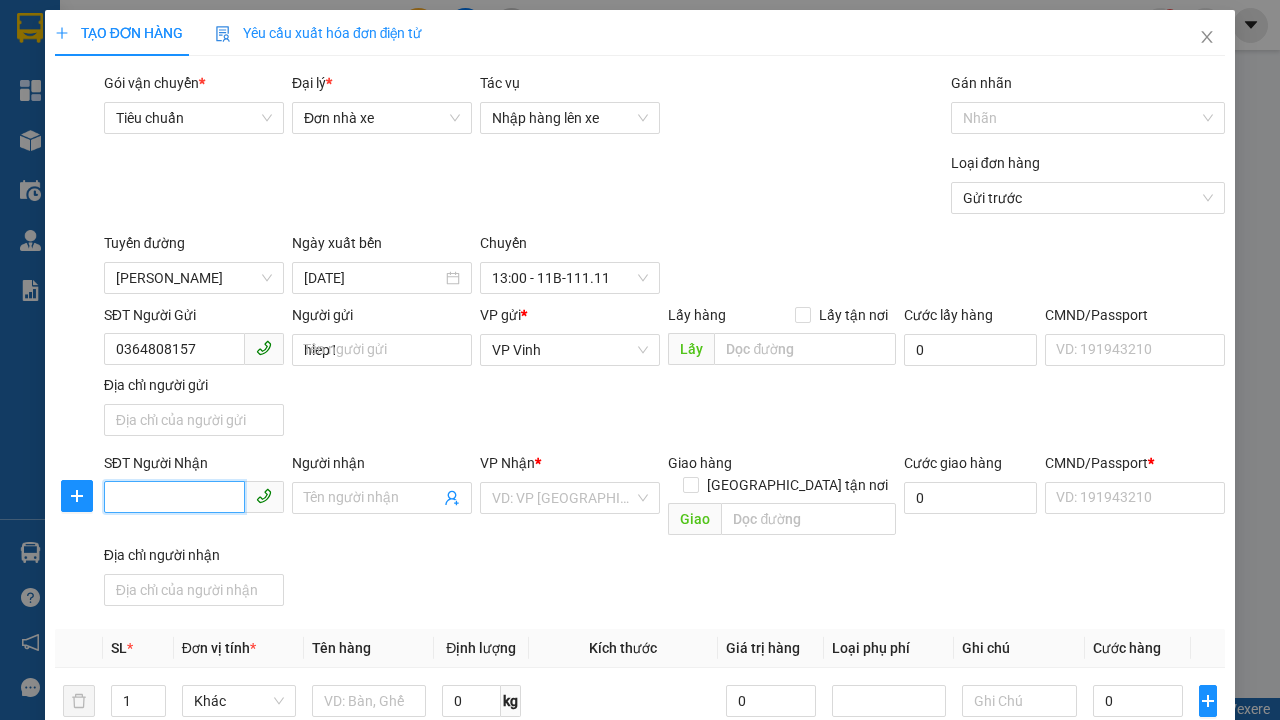 click on "SĐT Người Nhận" at bounding box center [174, 497] 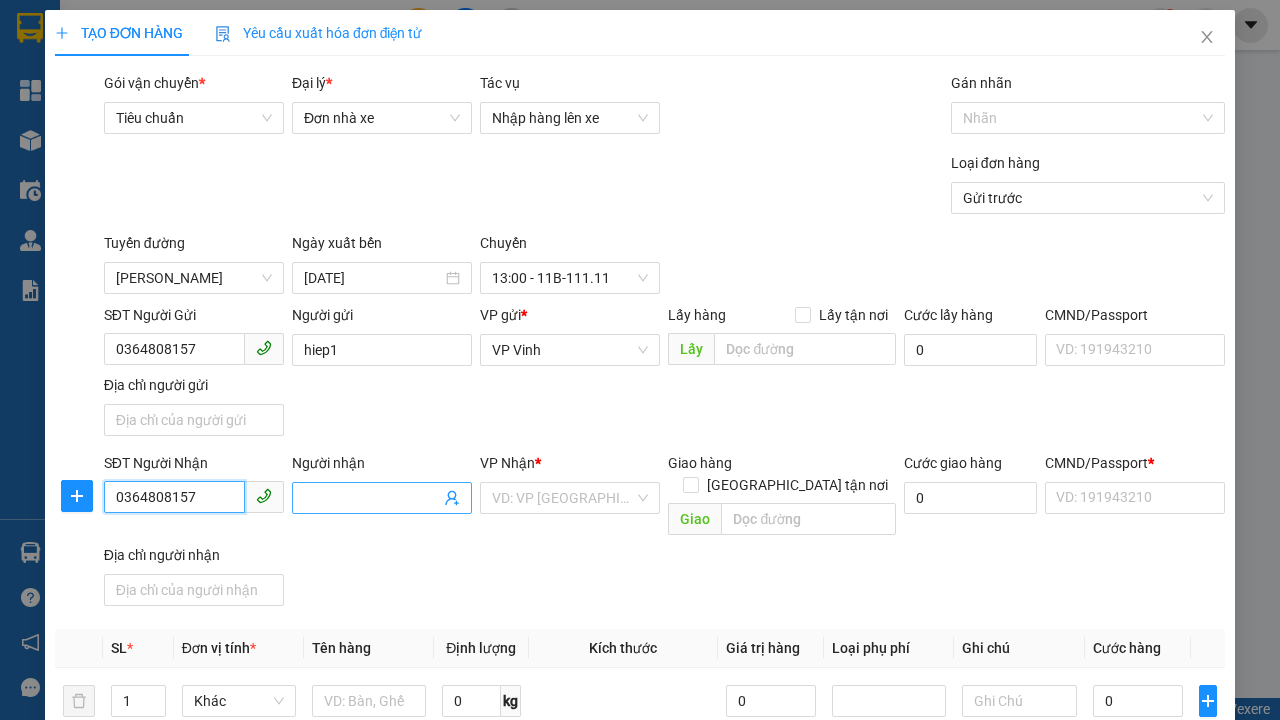 type on "0364808157" 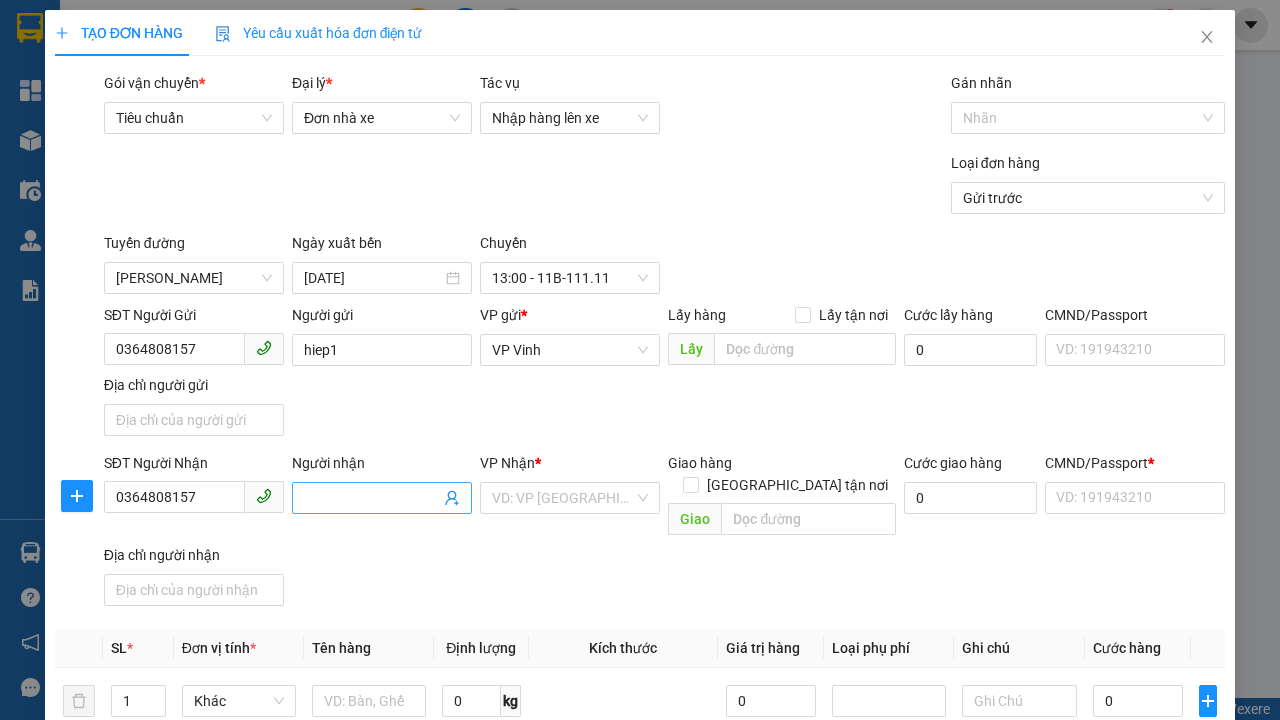 click on "Người nhận" at bounding box center [372, 498] 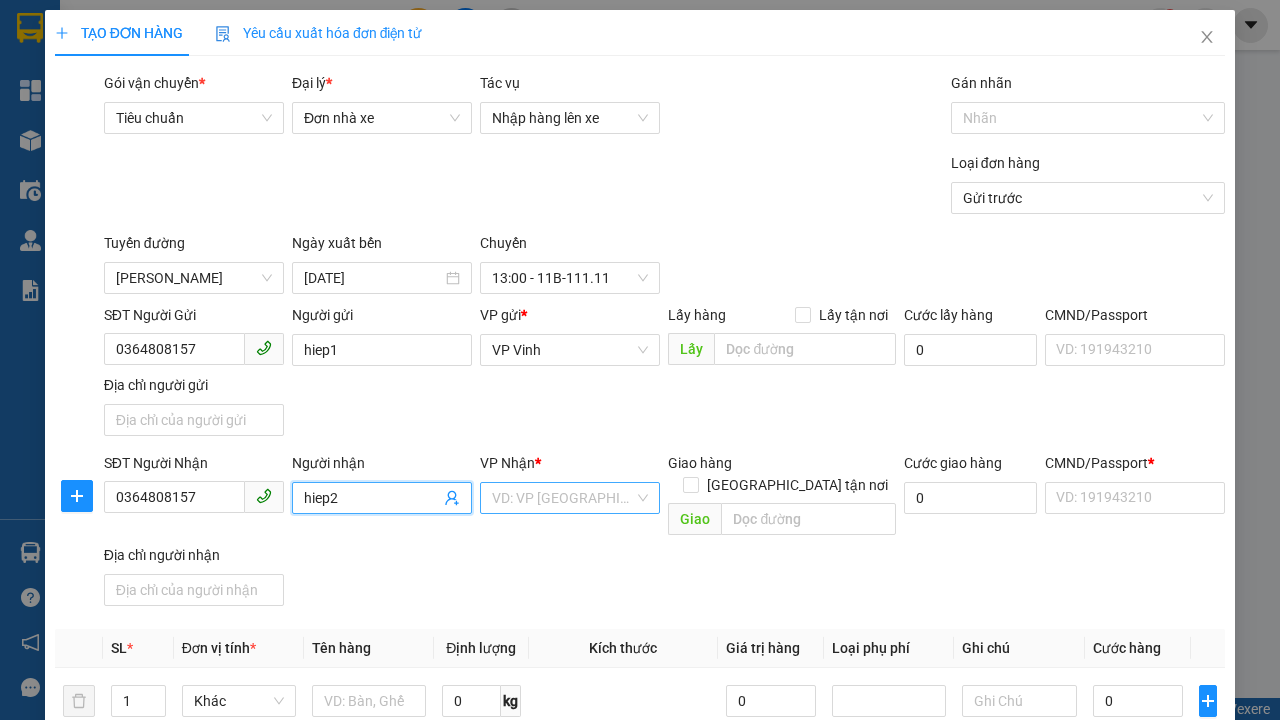 type on "hiep2" 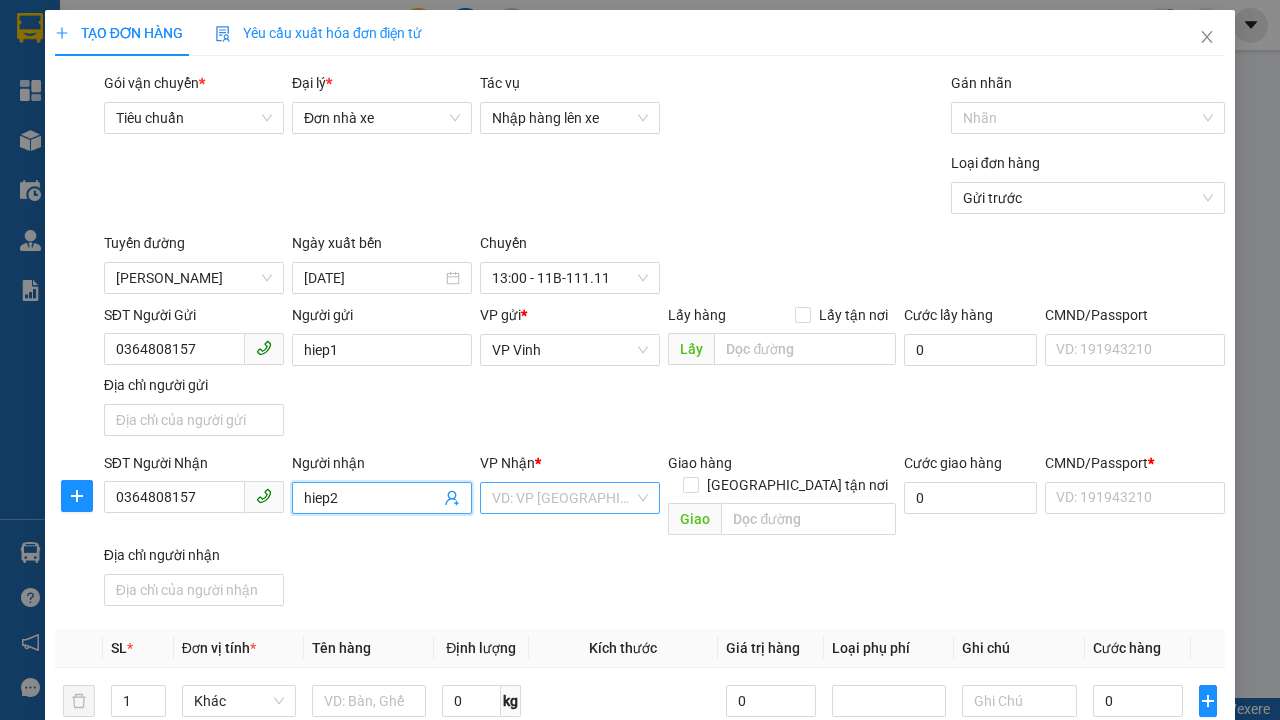 click at bounding box center [563, 498] 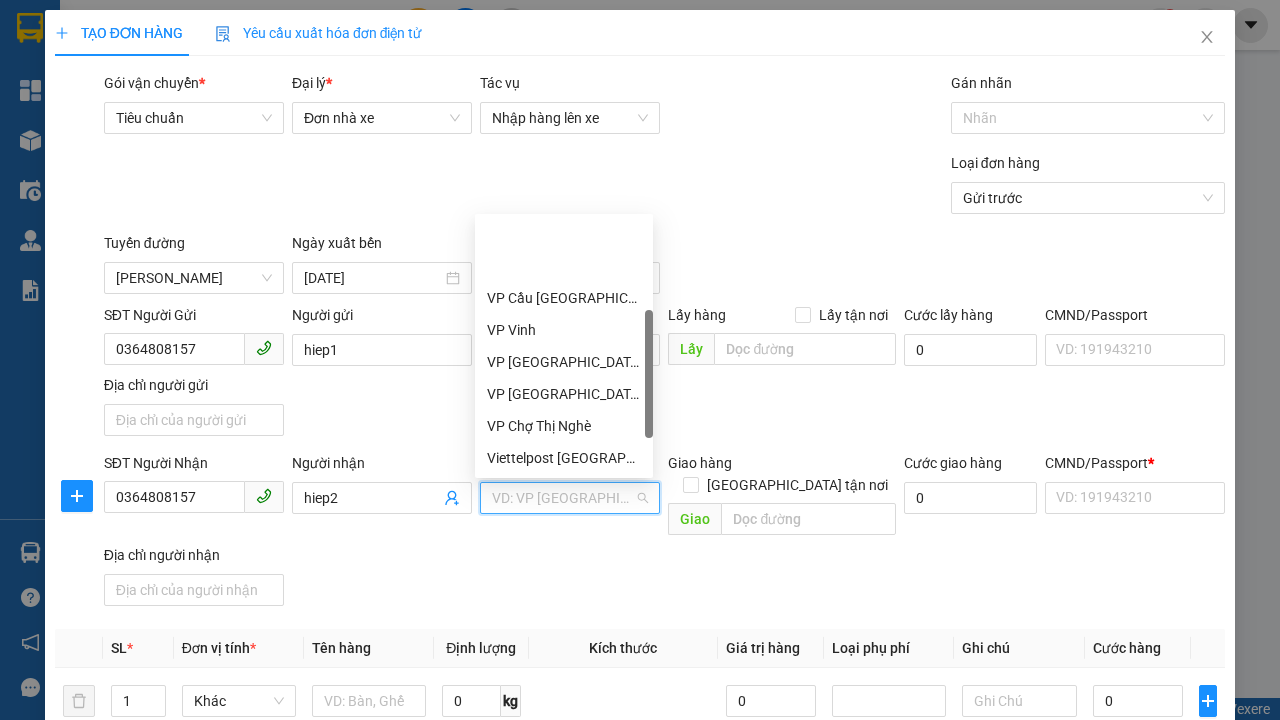 click on "VP Cầu [GEOGRAPHIC_DATA]" at bounding box center [564, 298] 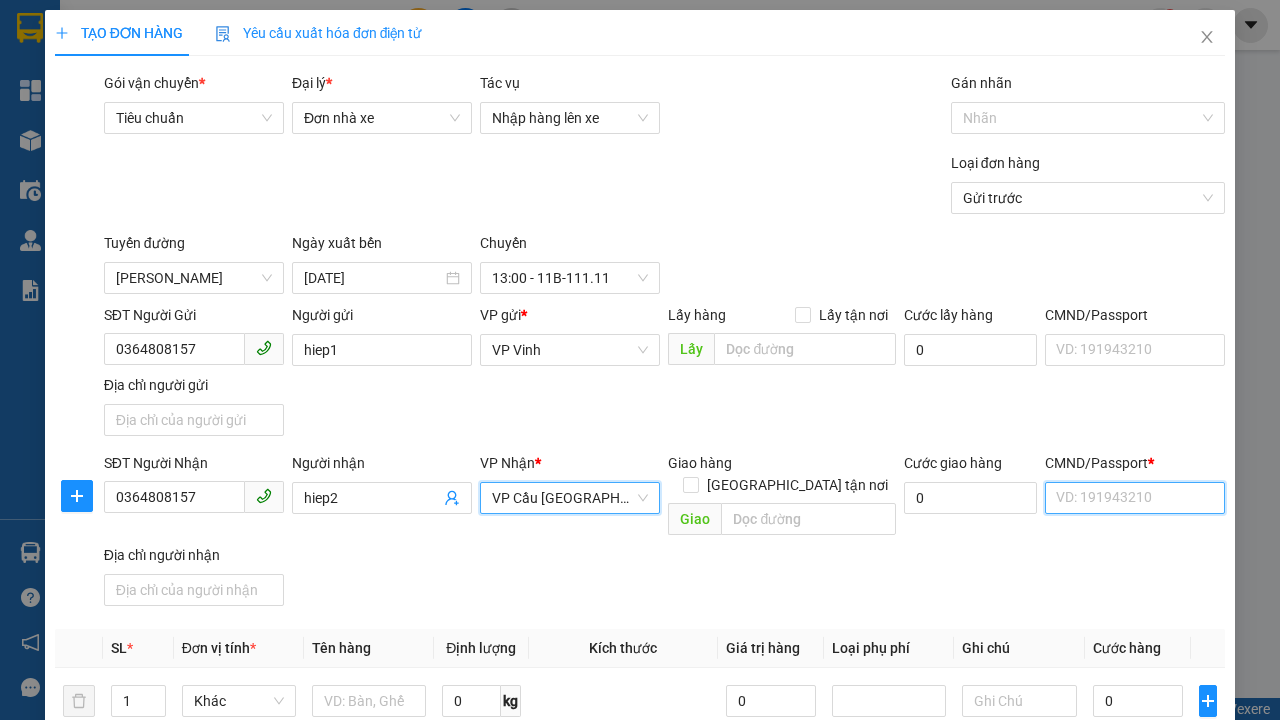 click on "CMND/Passport  *" at bounding box center (1135, 498) 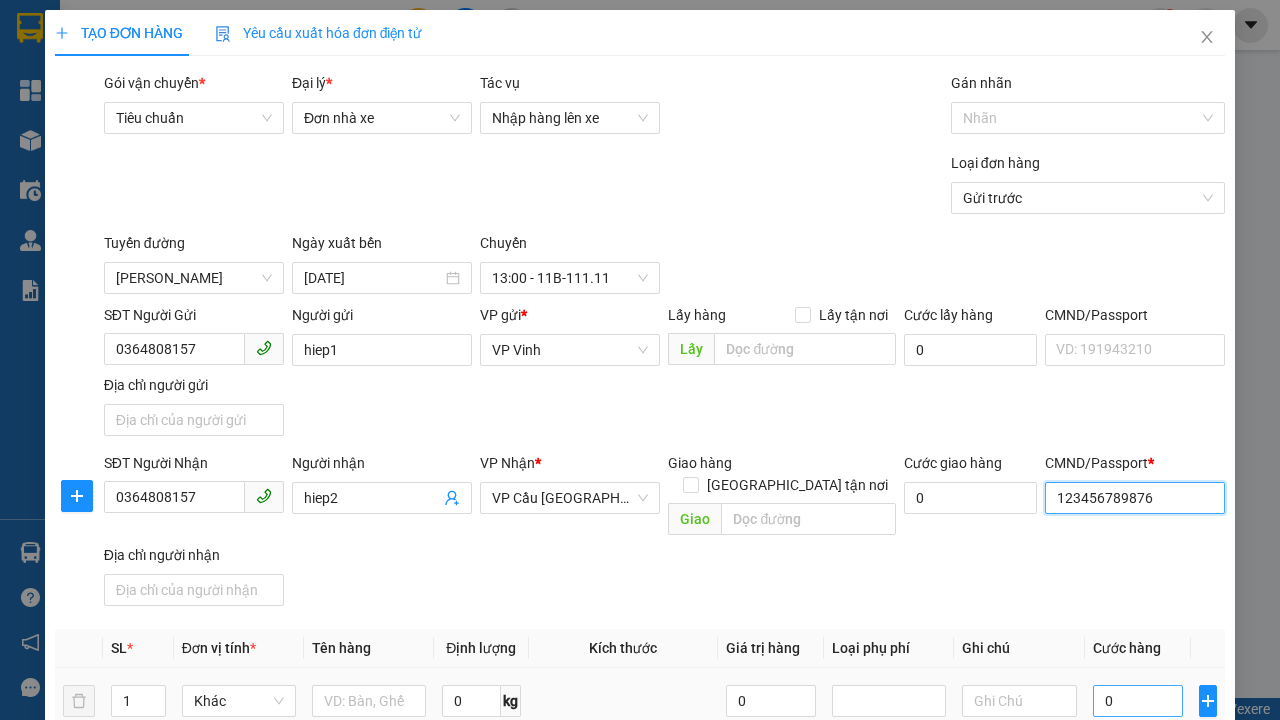 type on "123456789876" 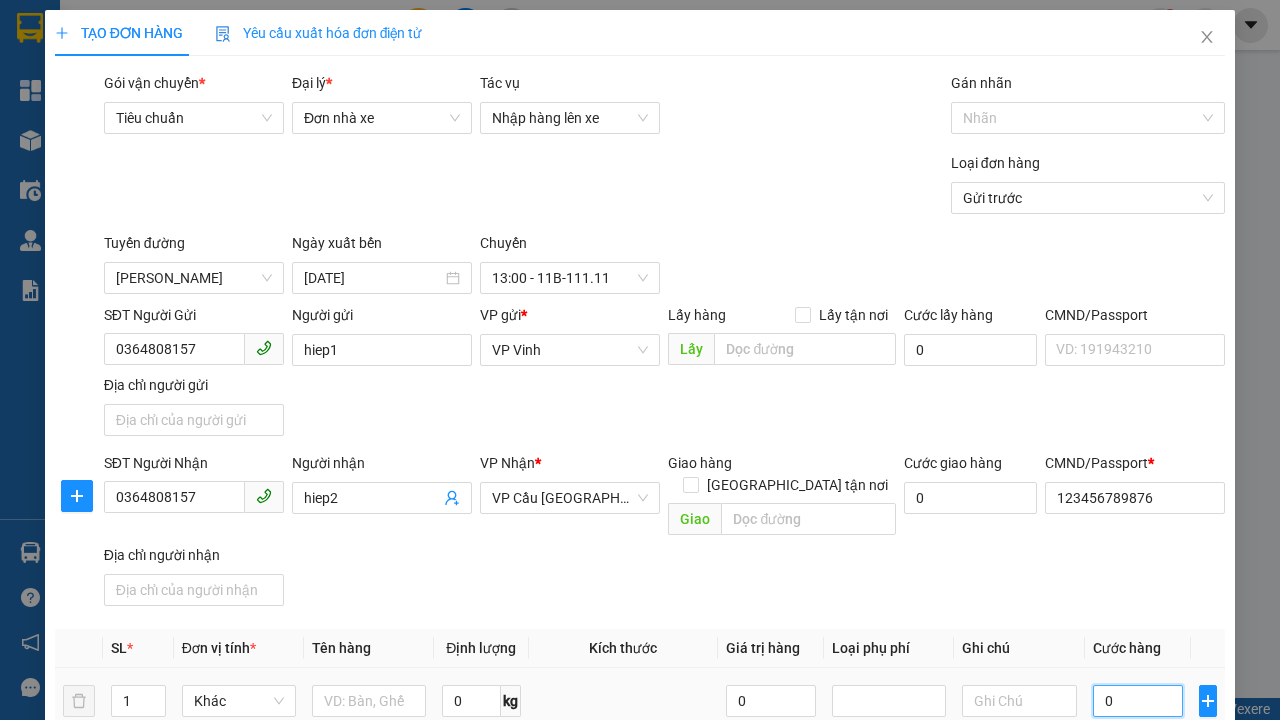 click on "0" at bounding box center (1138, 701) 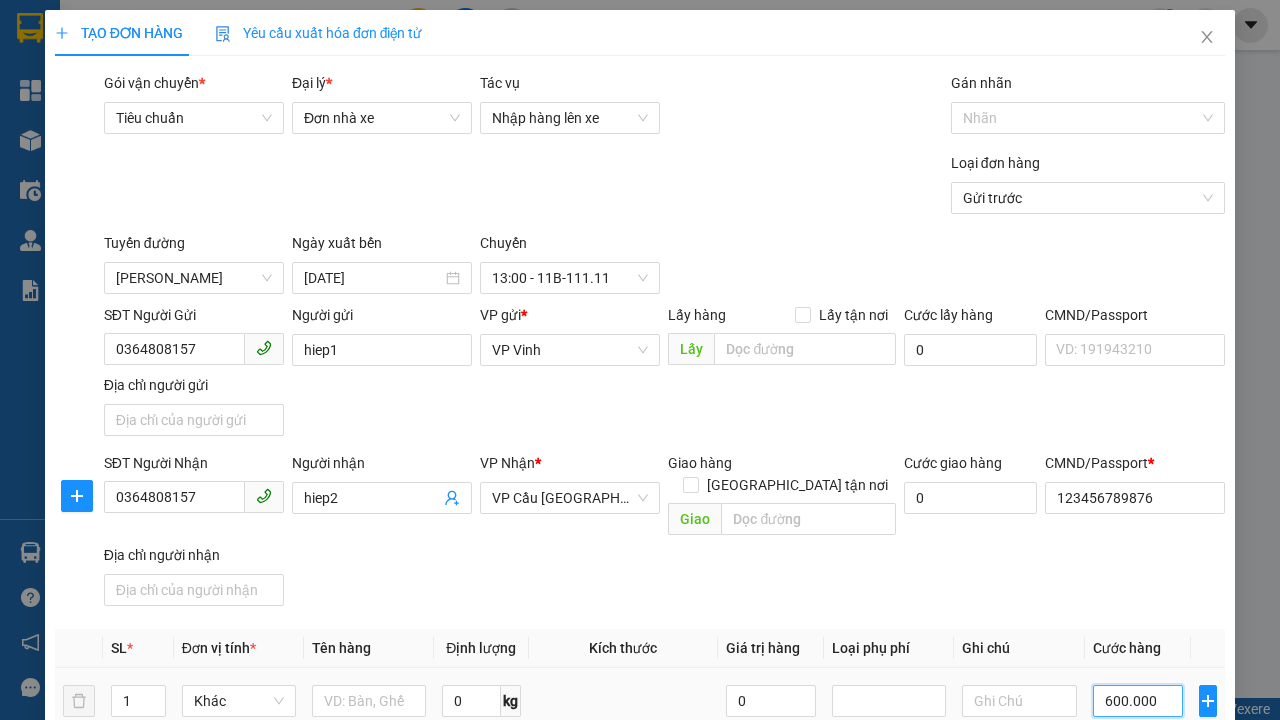 type on "600.000" 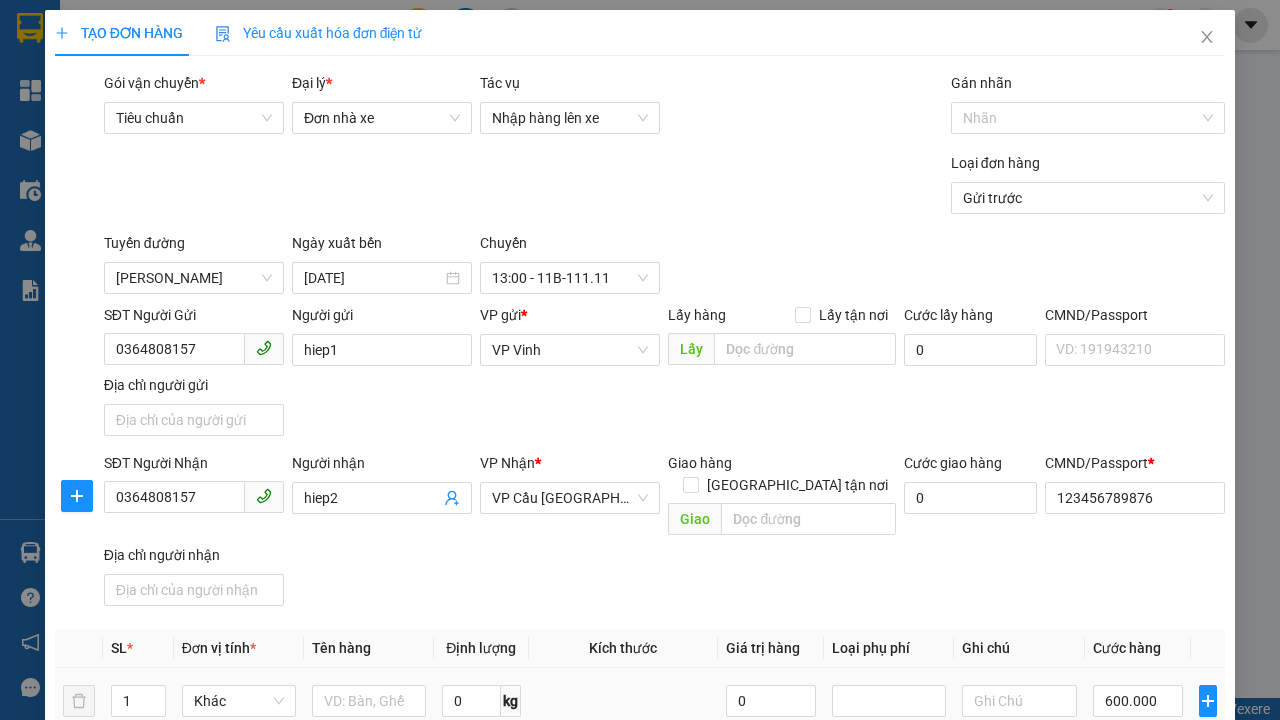 click on "[PERSON_NAME]" at bounding box center [1027, 1141] 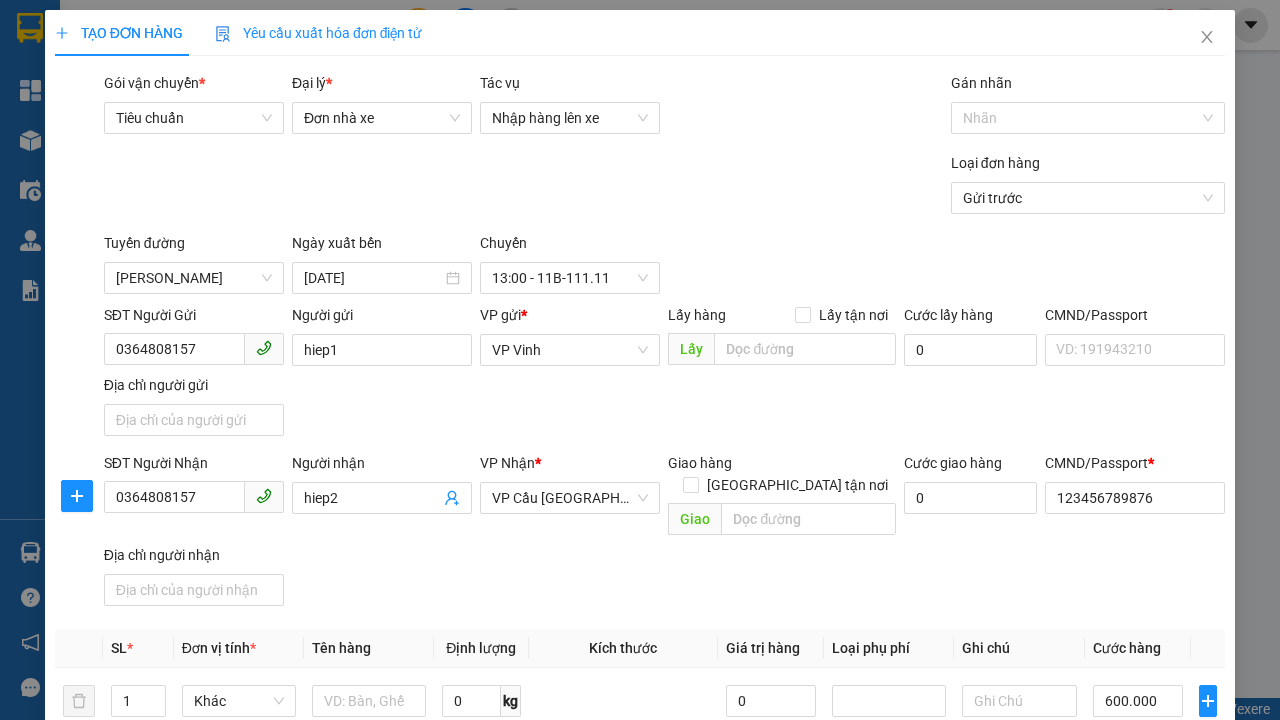 type on "588.000" 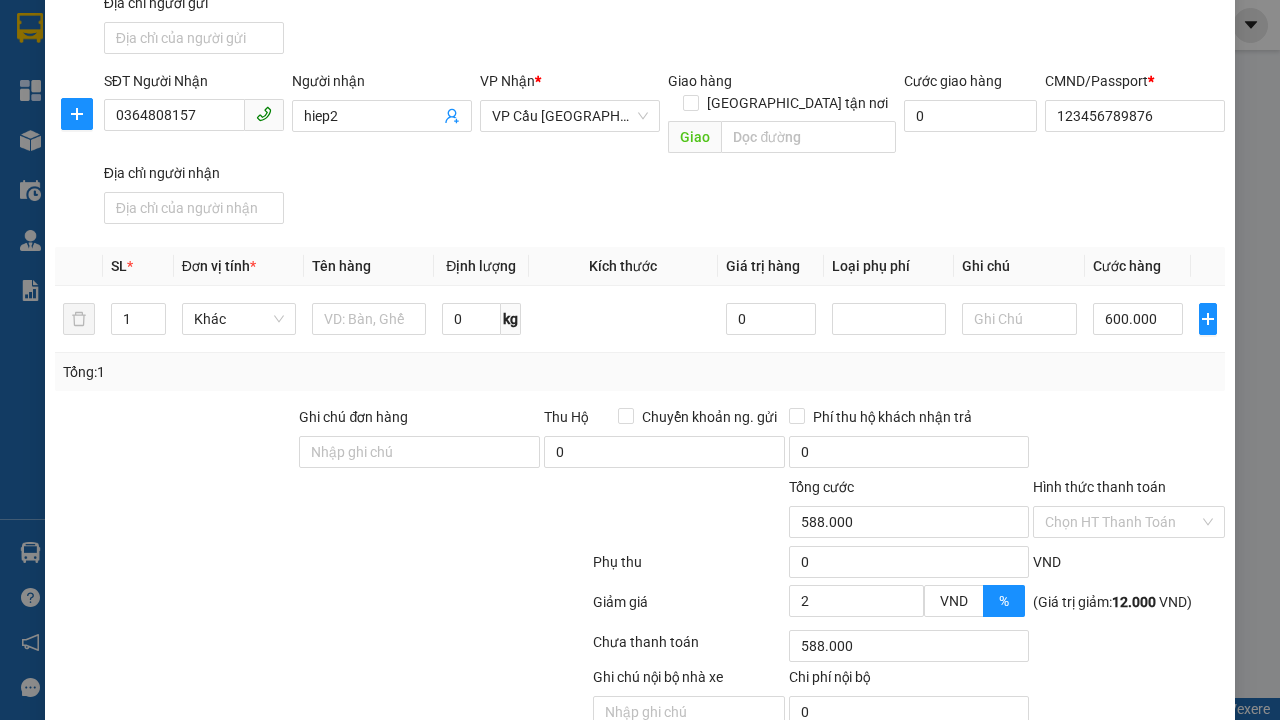 type 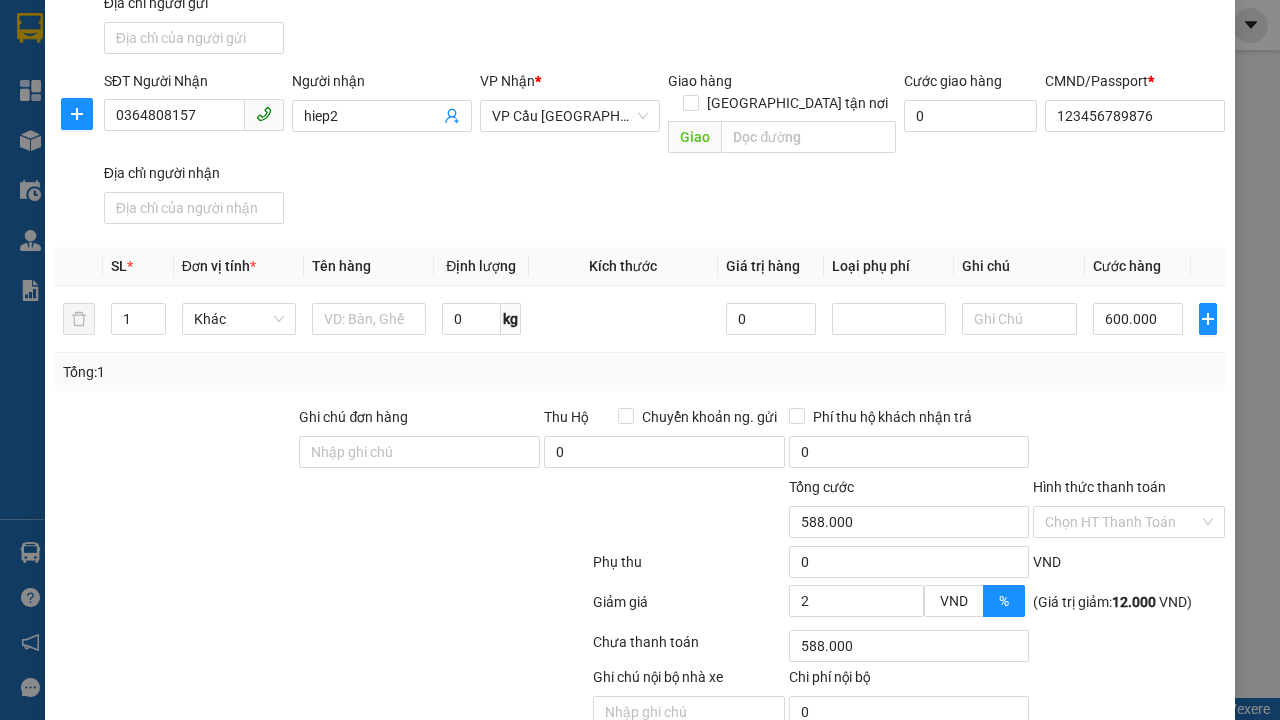 type 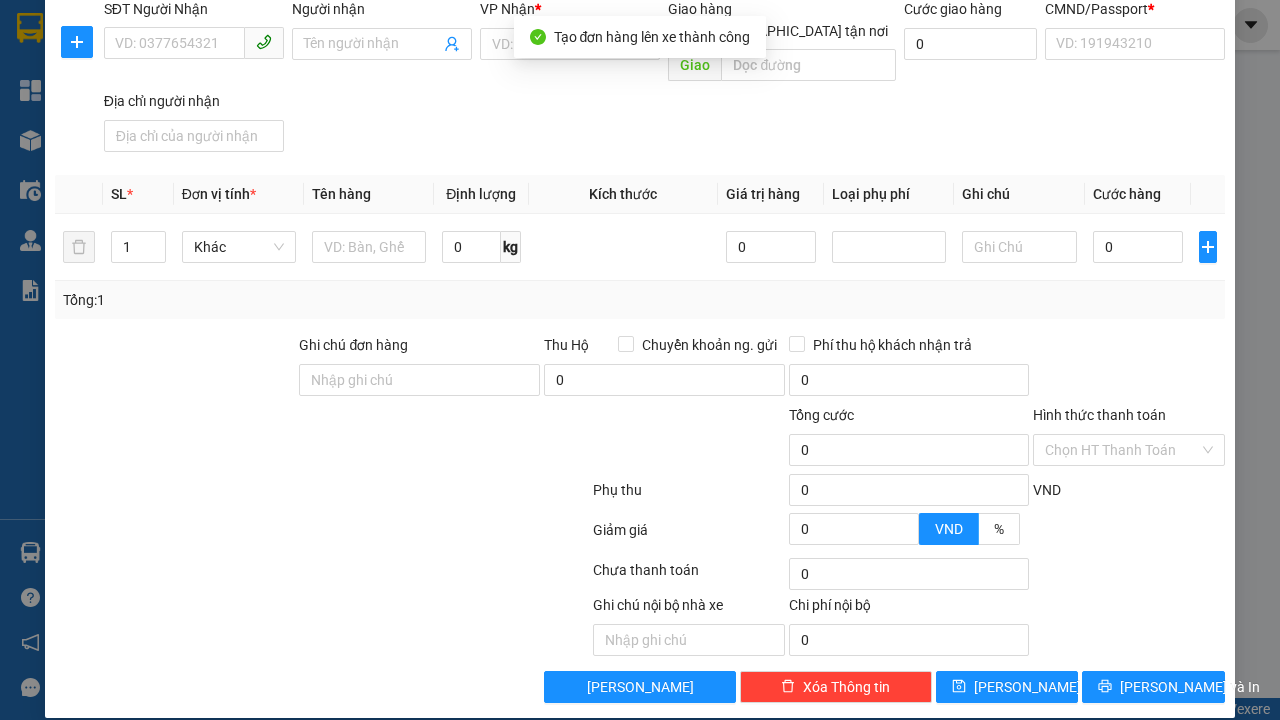 click 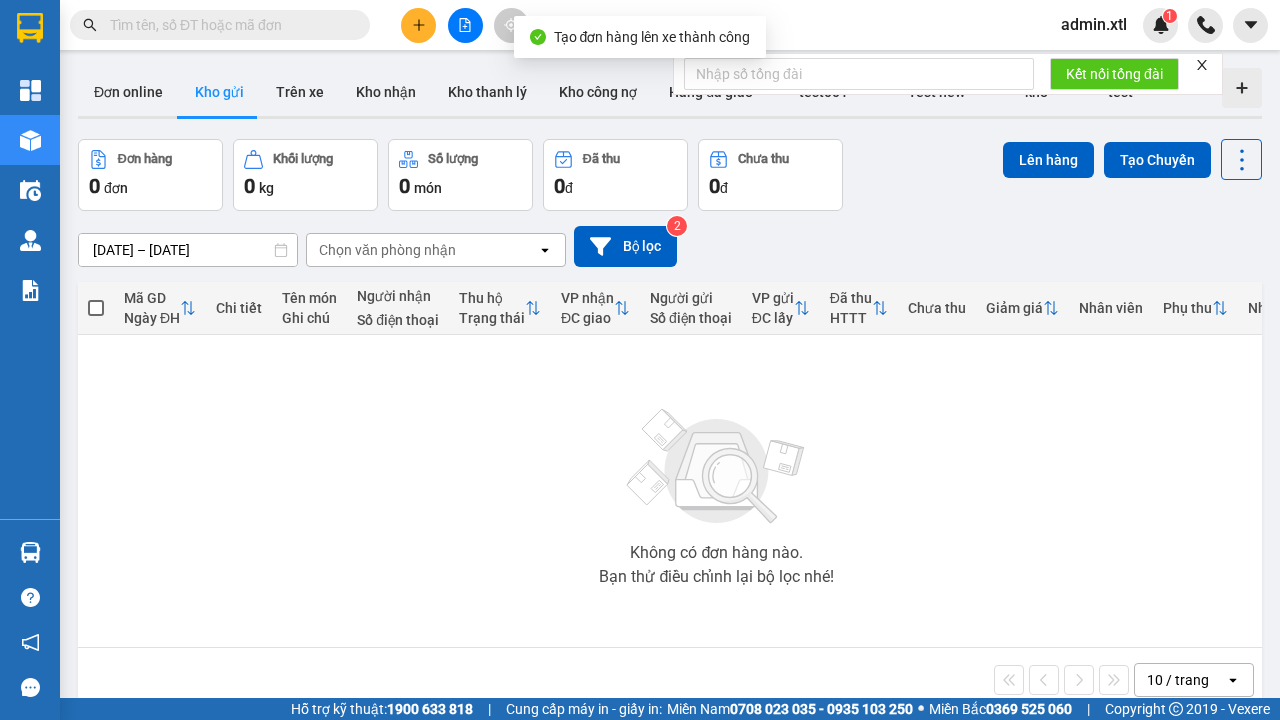 scroll, scrollTop: 68, scrollLeft: 0, axis: vertical 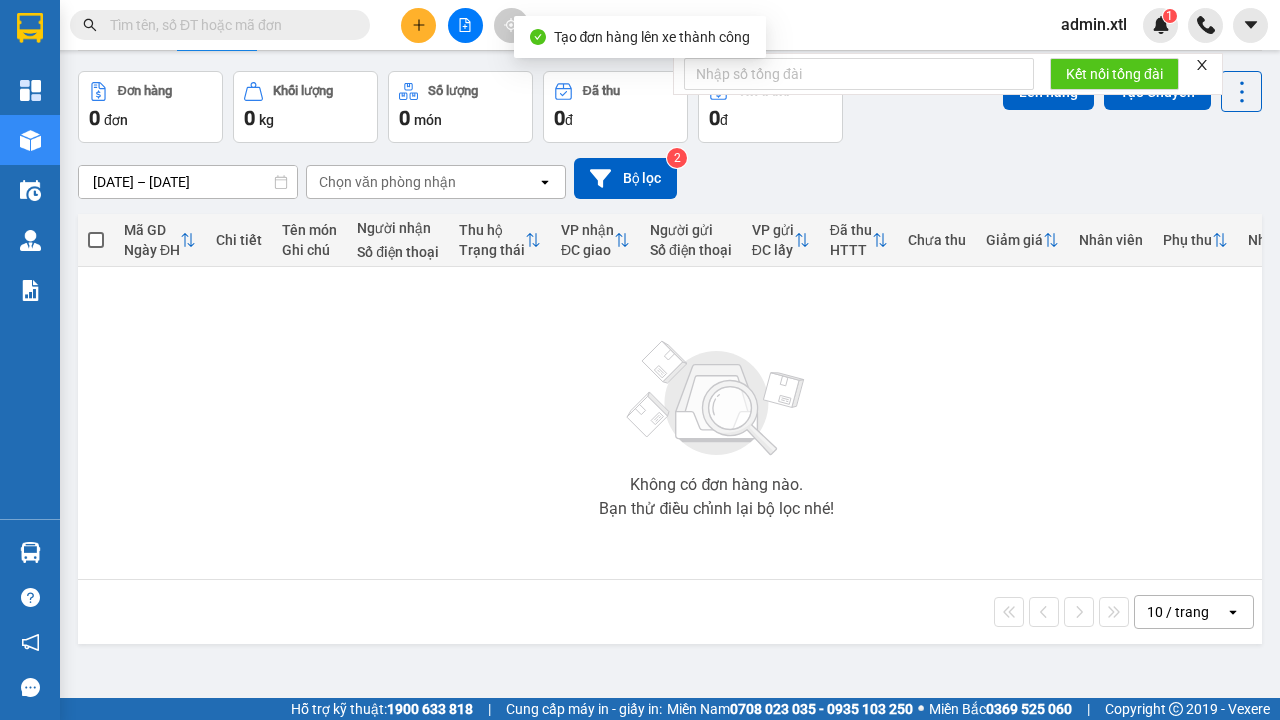 click on "Trên xe" at bounding box center (300, 24) 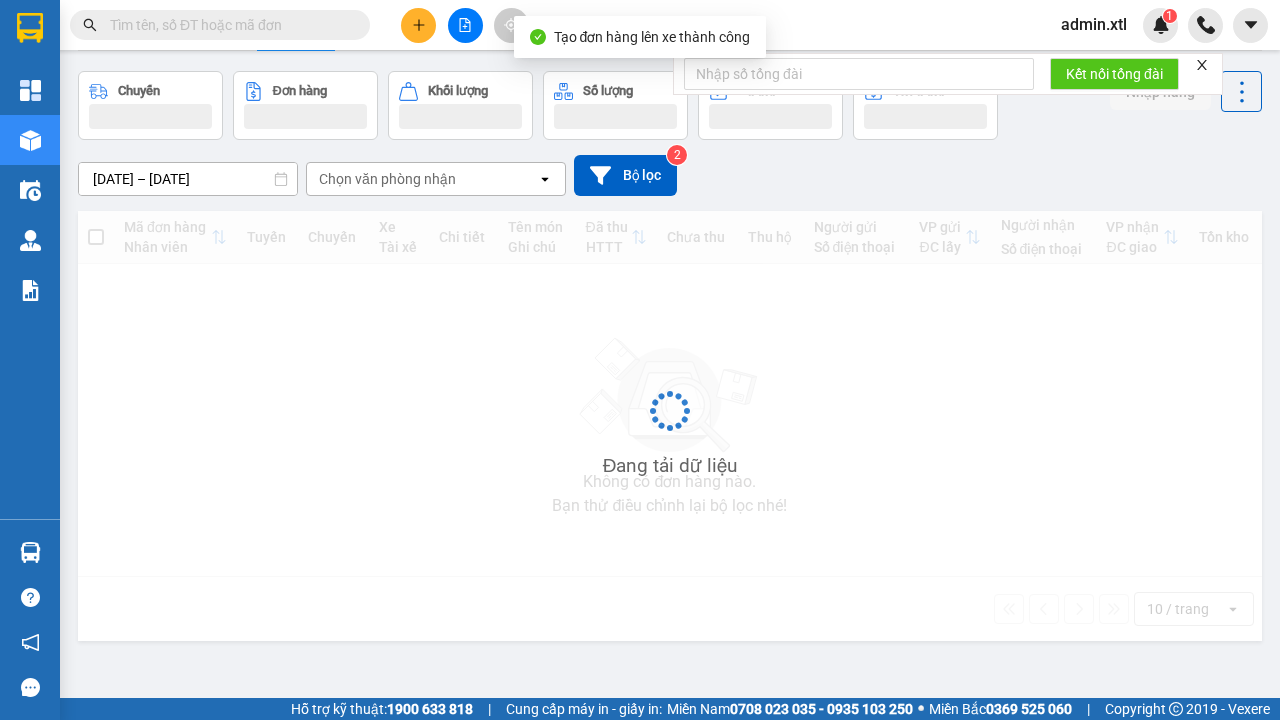 scroll, scrollTop: 0, scrollLeft: 0, axis: both 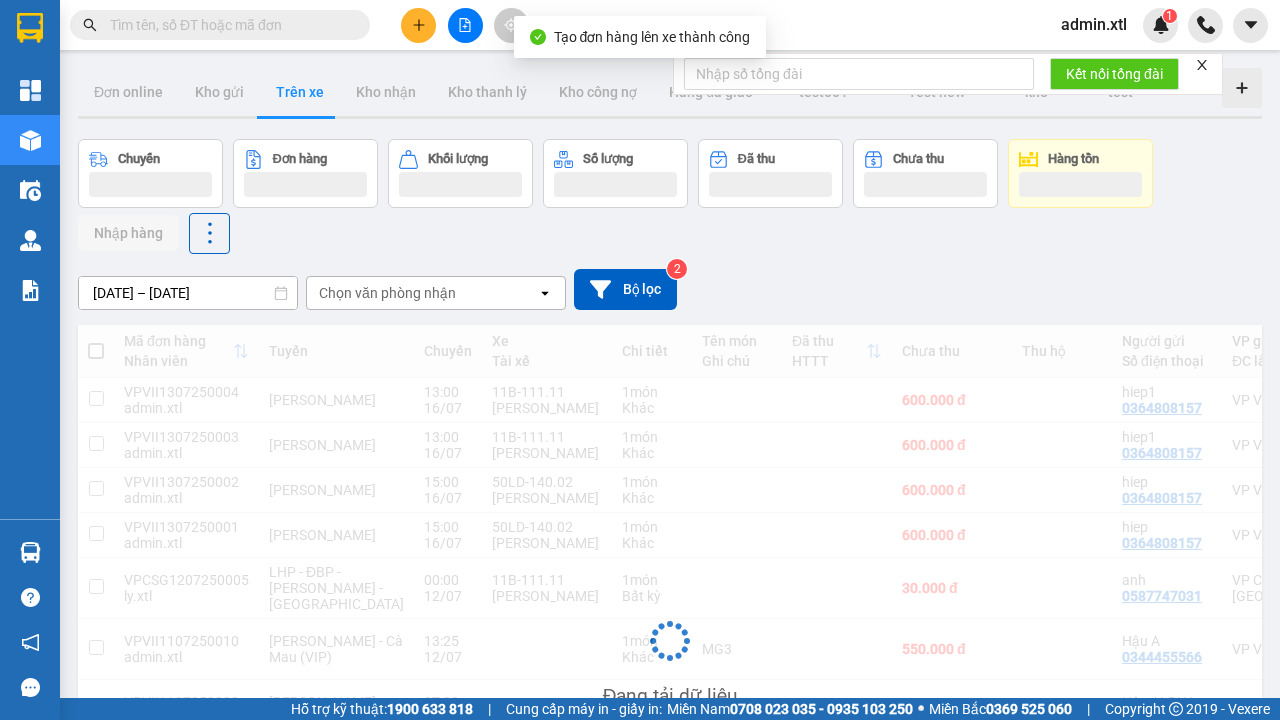 click at bounding box center (96, 443) 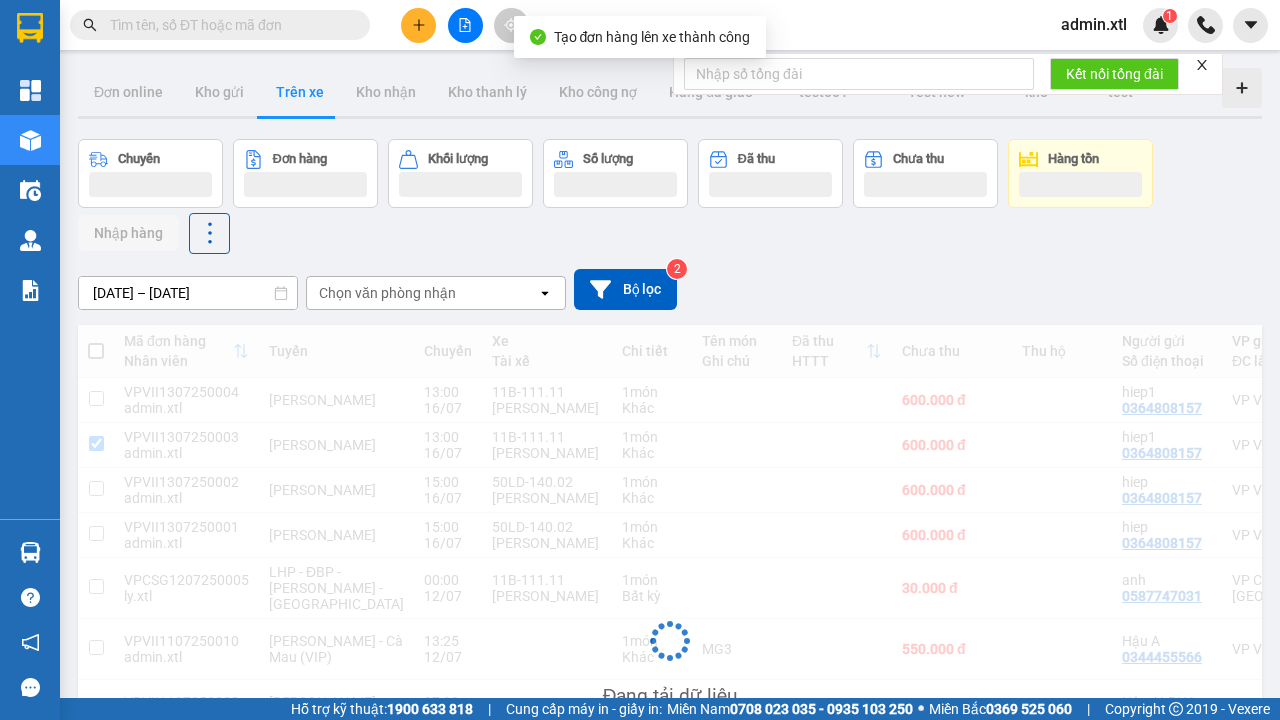 checkbox on "true" 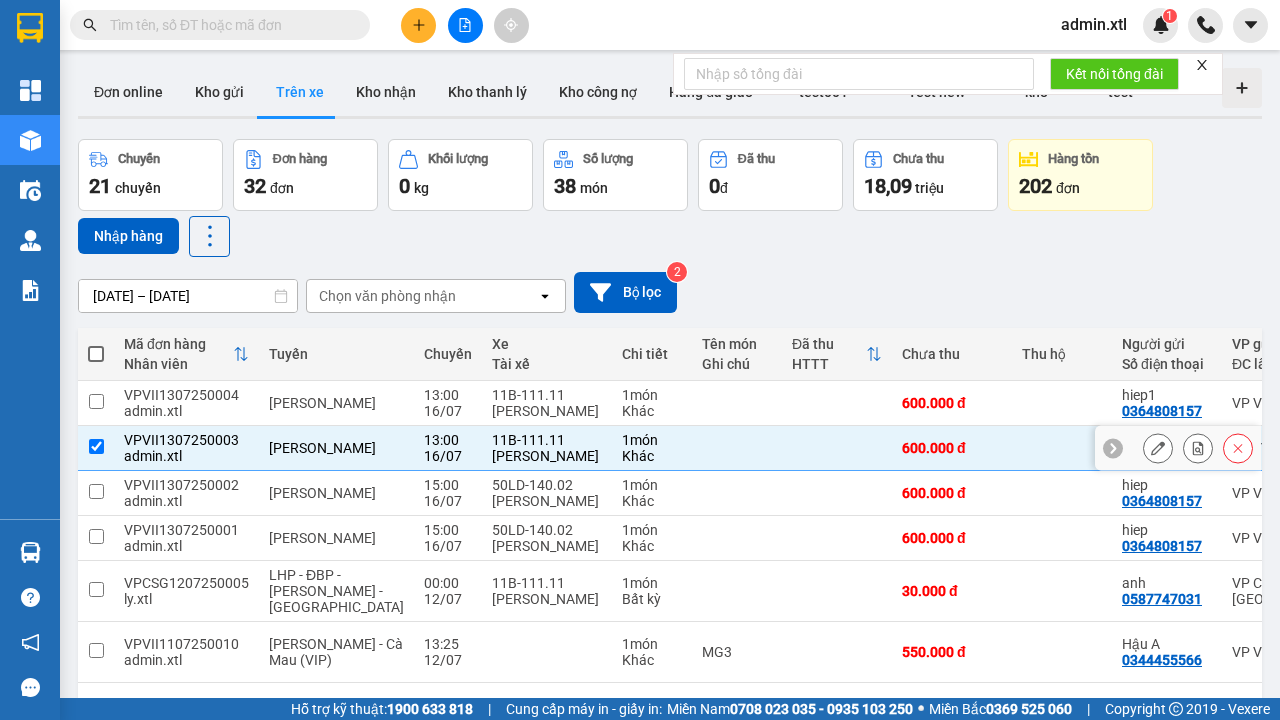 scroll, scrollTop: 96, scrollLeft: 0, axis: vertical 